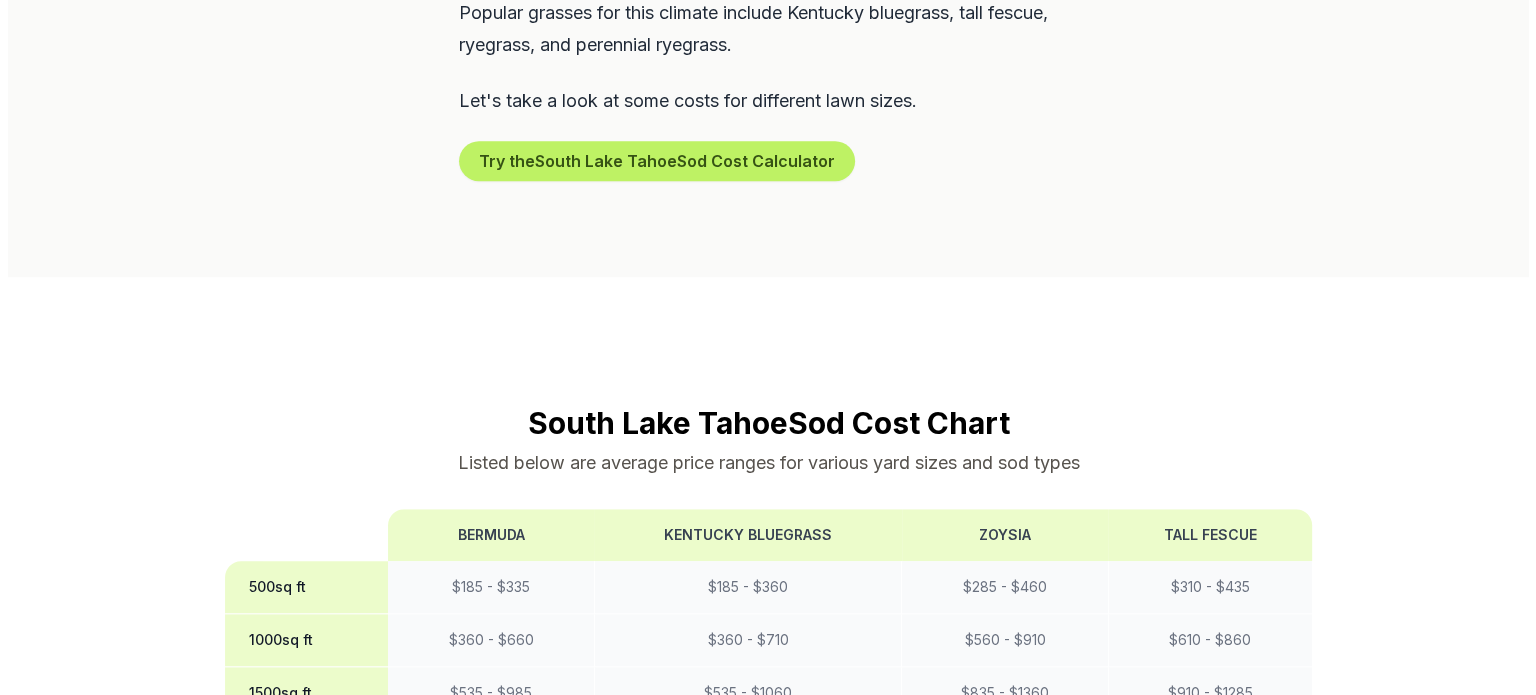 scroll, scrollTop: 1334, scrollLeft: 0, axis: vertical 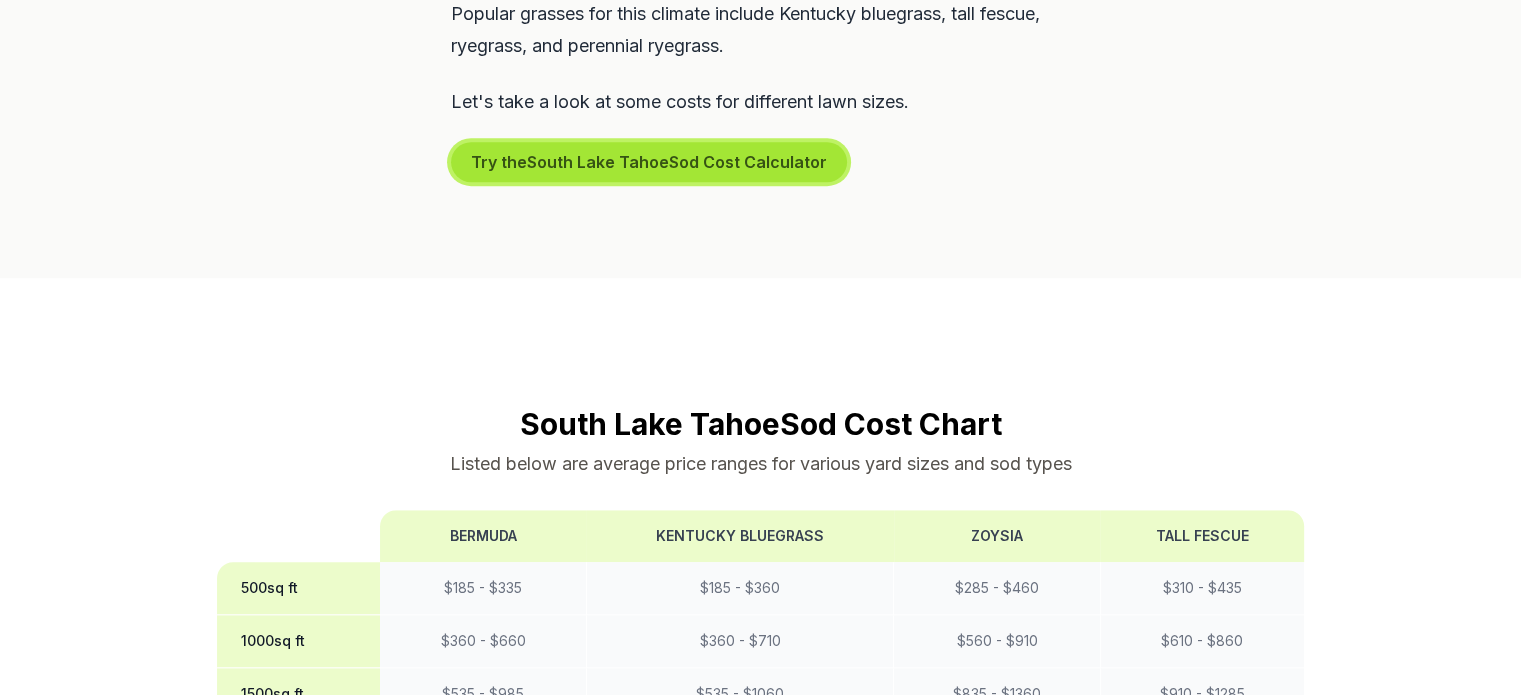 click on "Try the South Lake Tahoe Sod Cost Calculator" at bounding box center (649, 162) 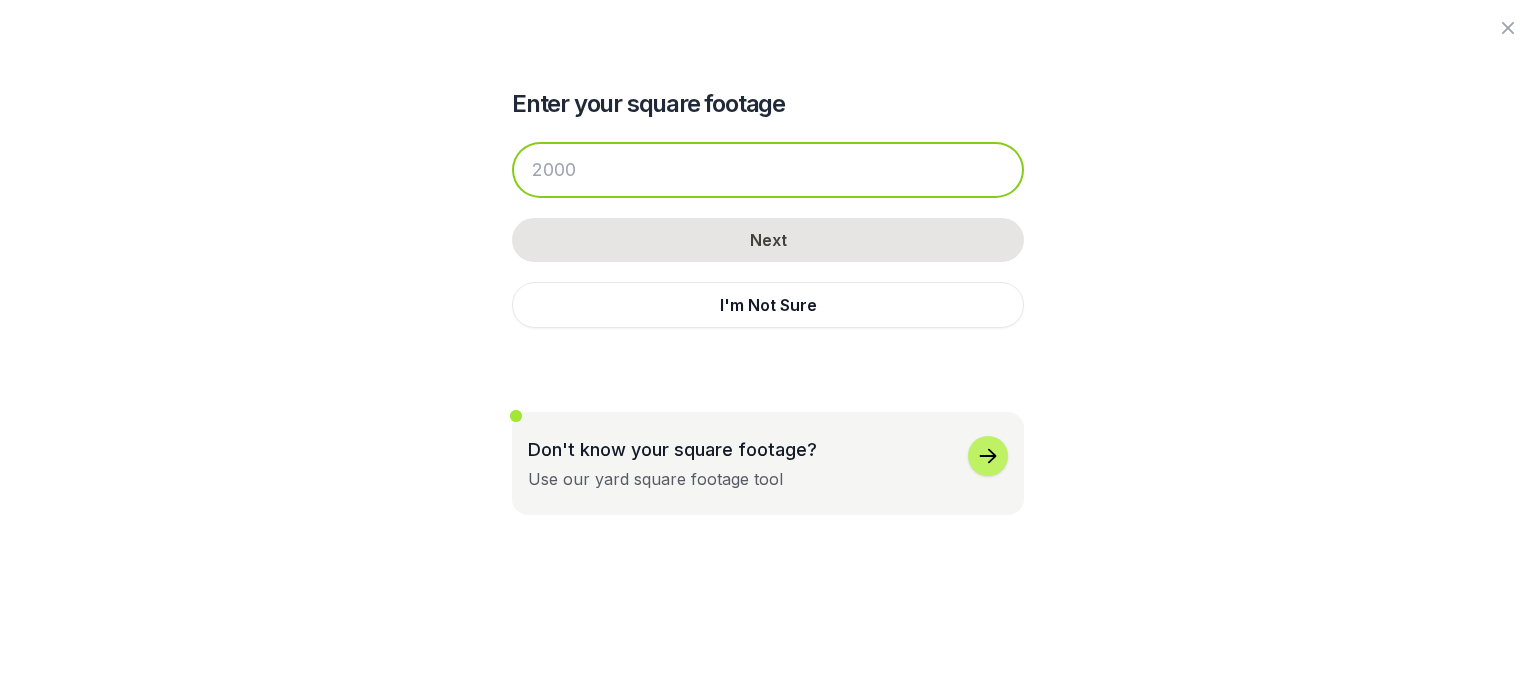 click at bounding box center [768, 170] 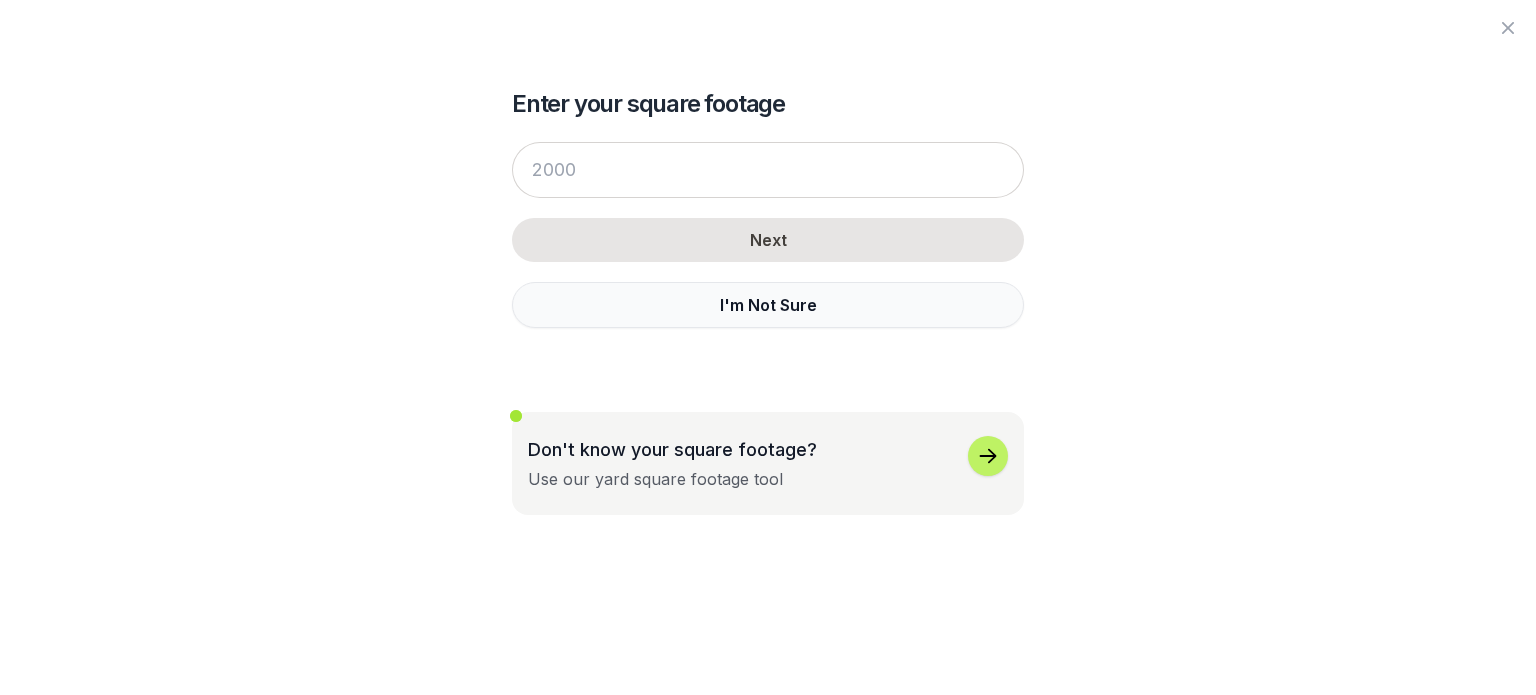 click on "I'm Not Sure" at bounding box center [768, 305] 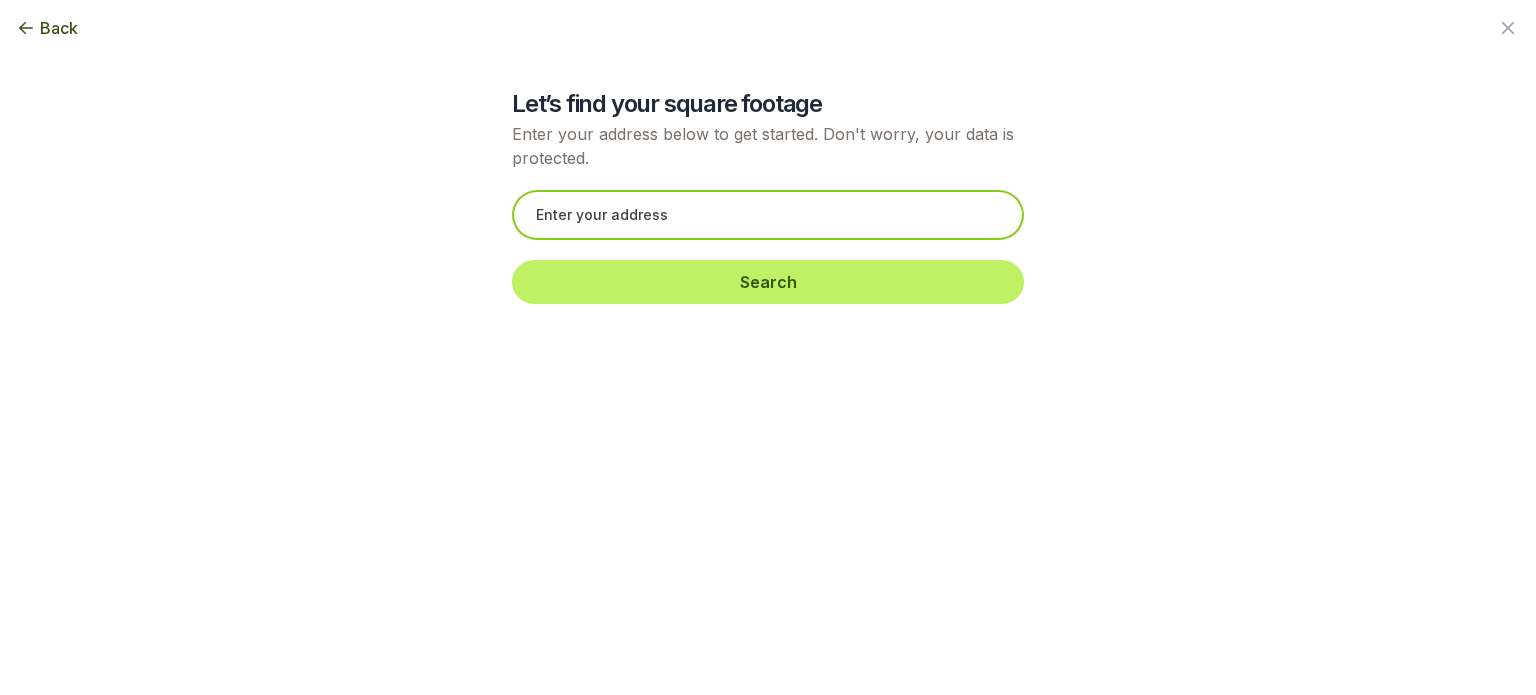 click at bounding box center (768, 215) 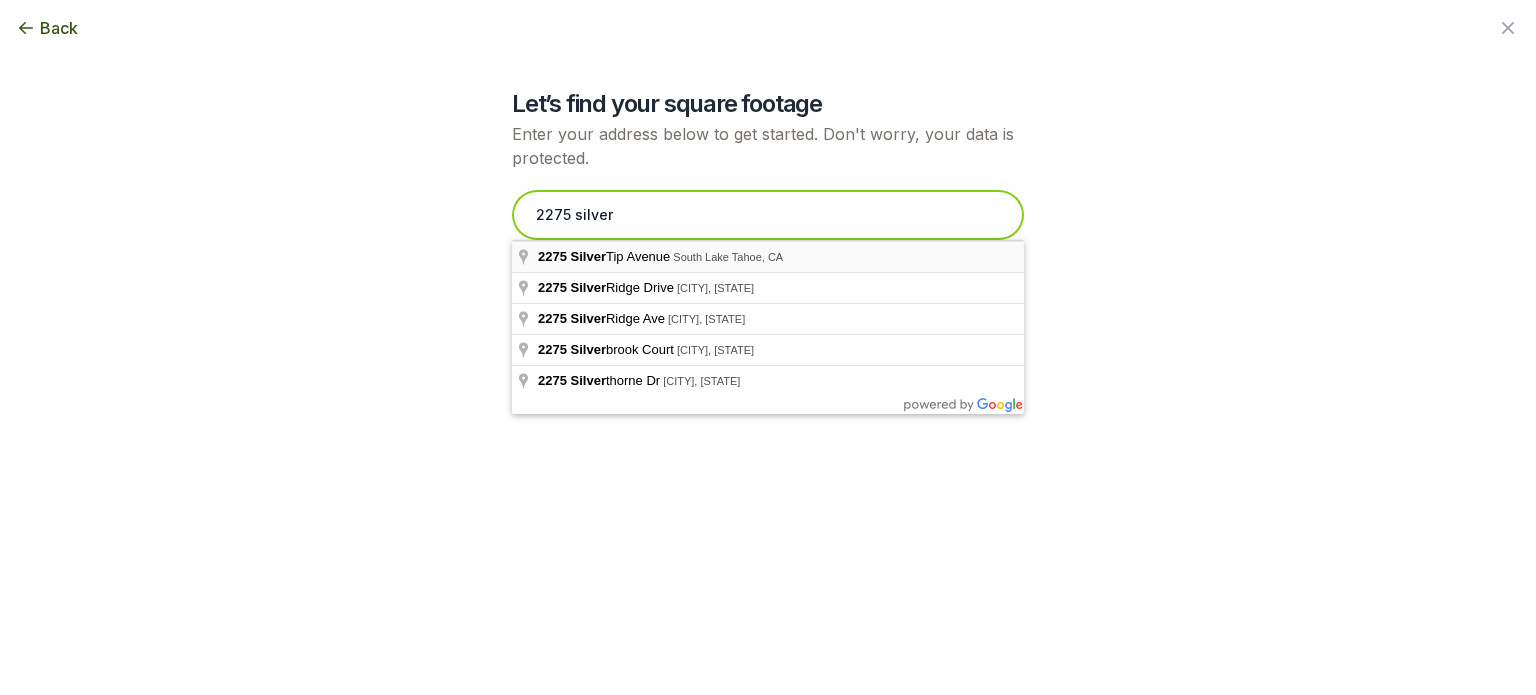 type on "2275 silver" 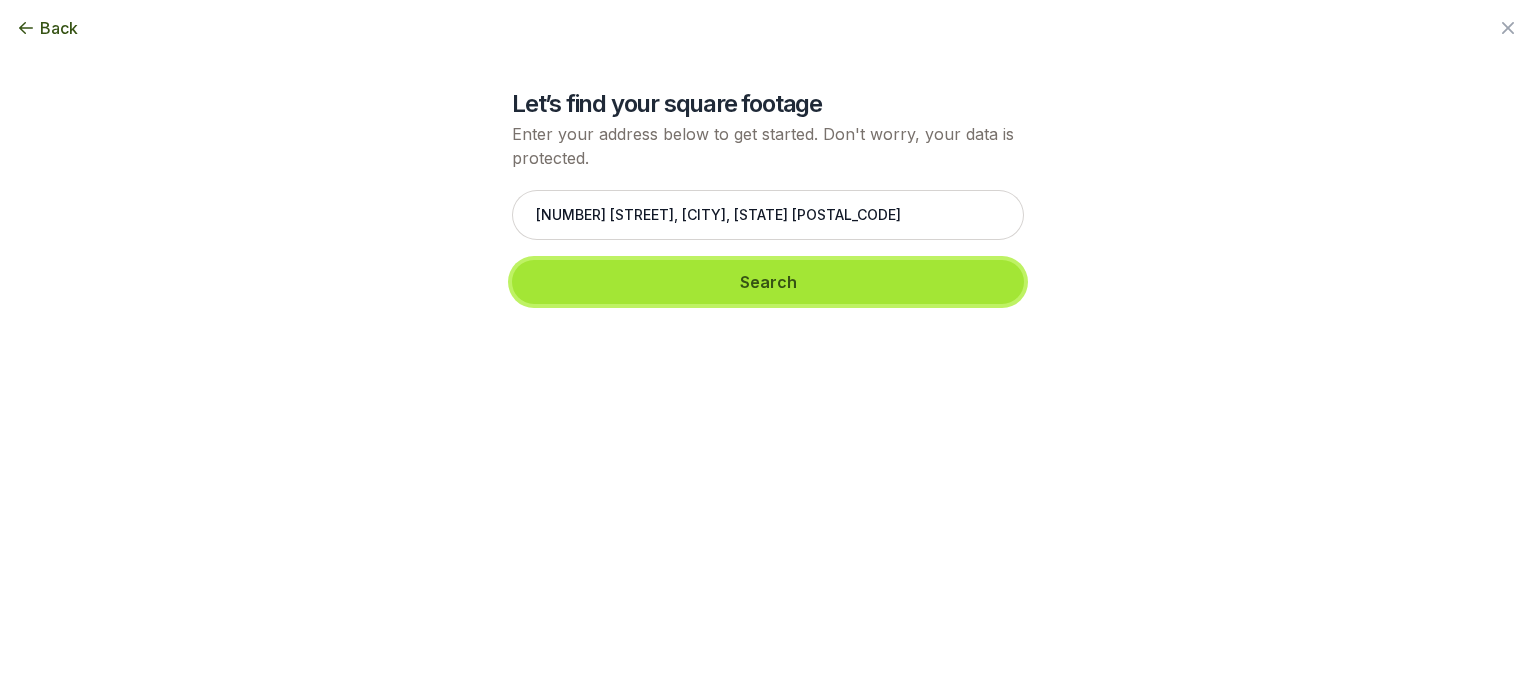 click on "Search" at bounding box center [768, 282] 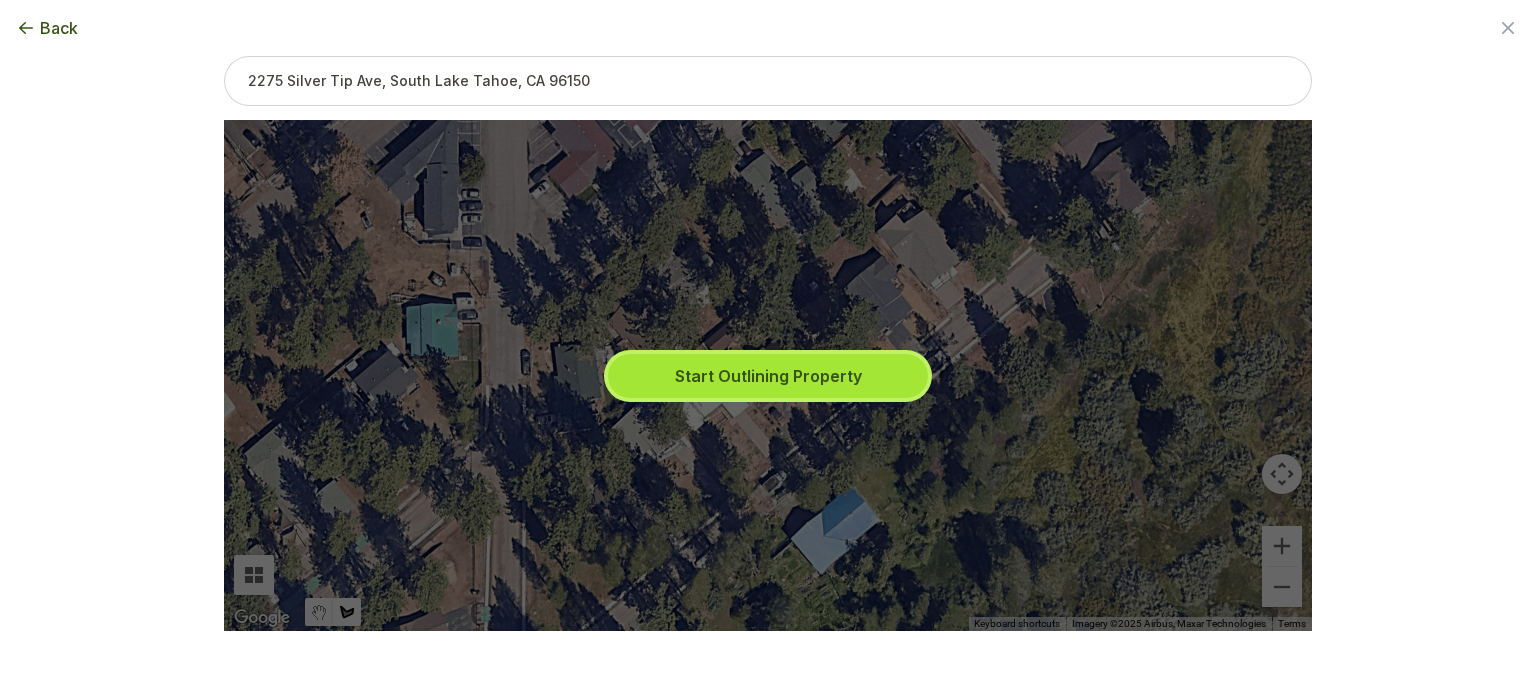 click on "Start Outlining Property" at bounding box center [768, 376] 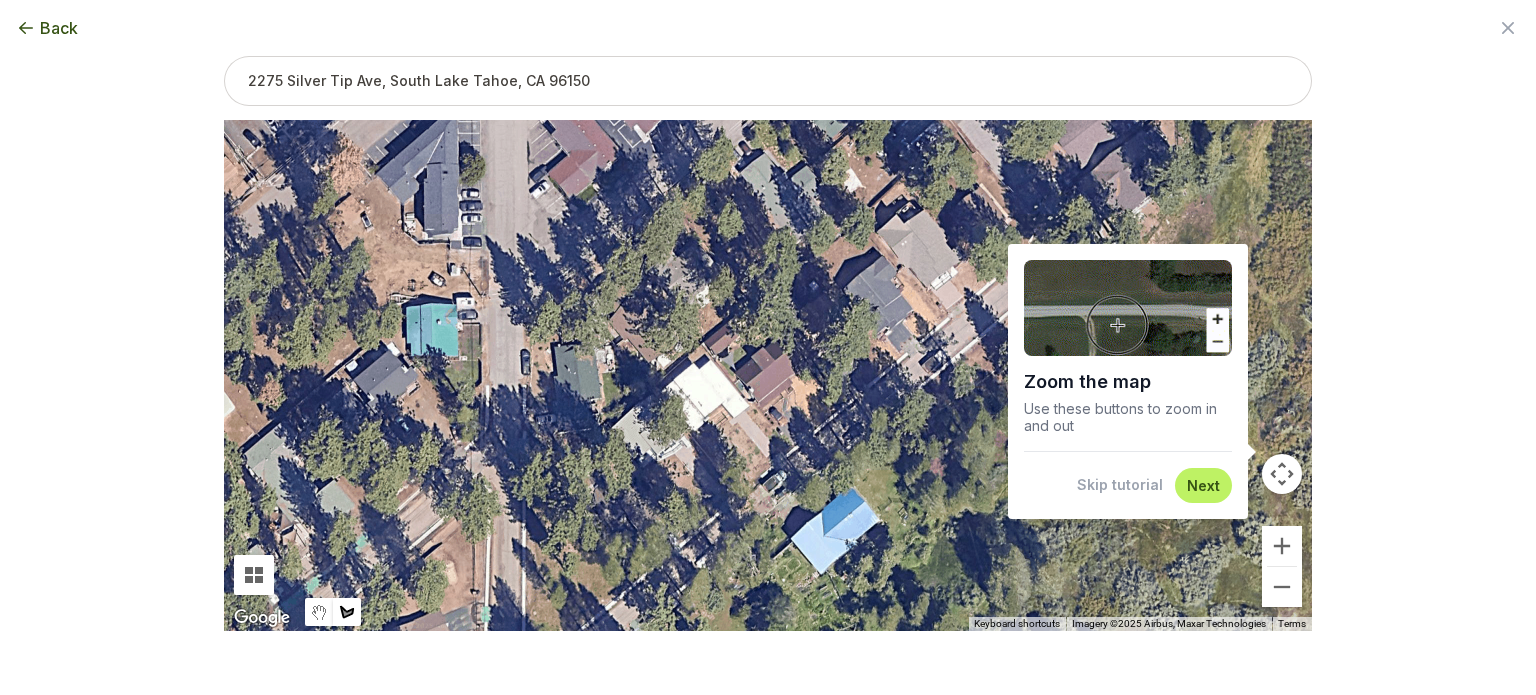 click at bounding box center (120, 86) 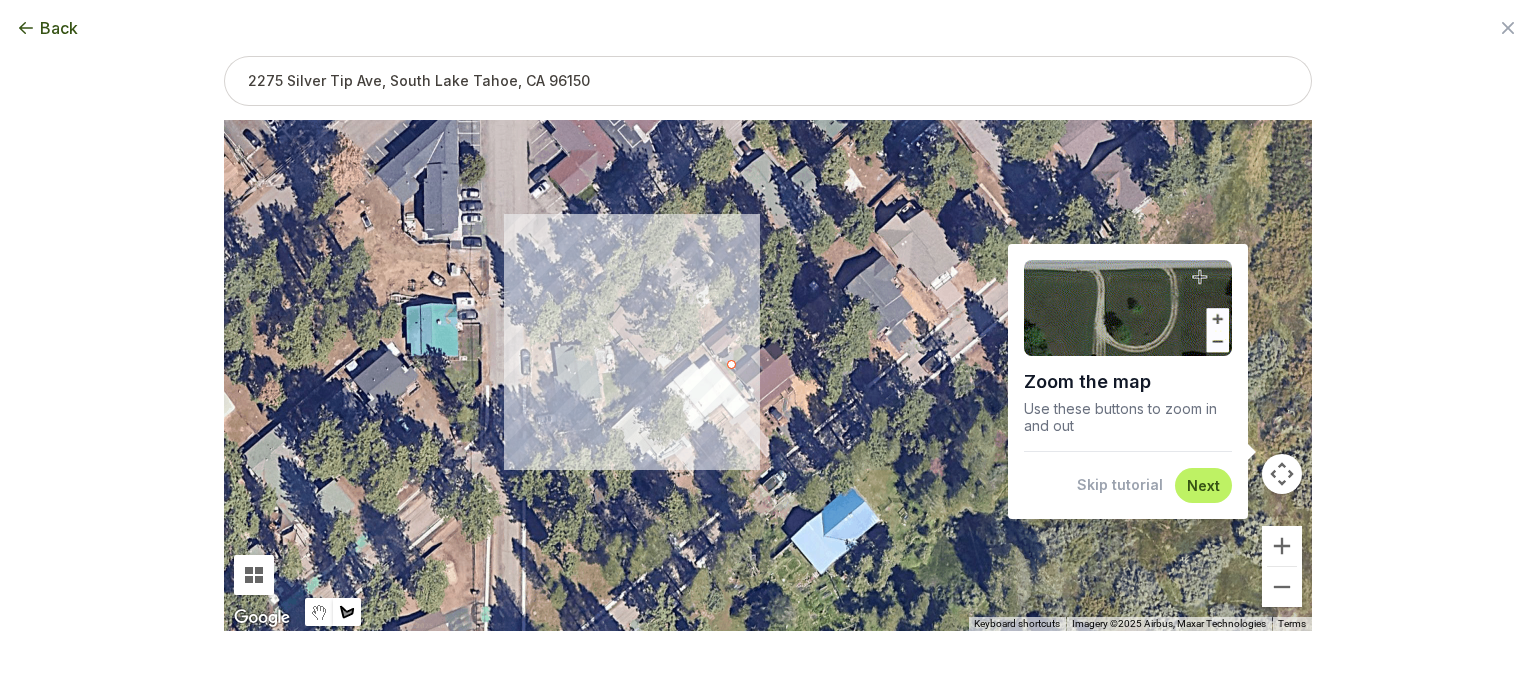 click at bounding box center [120, 86] 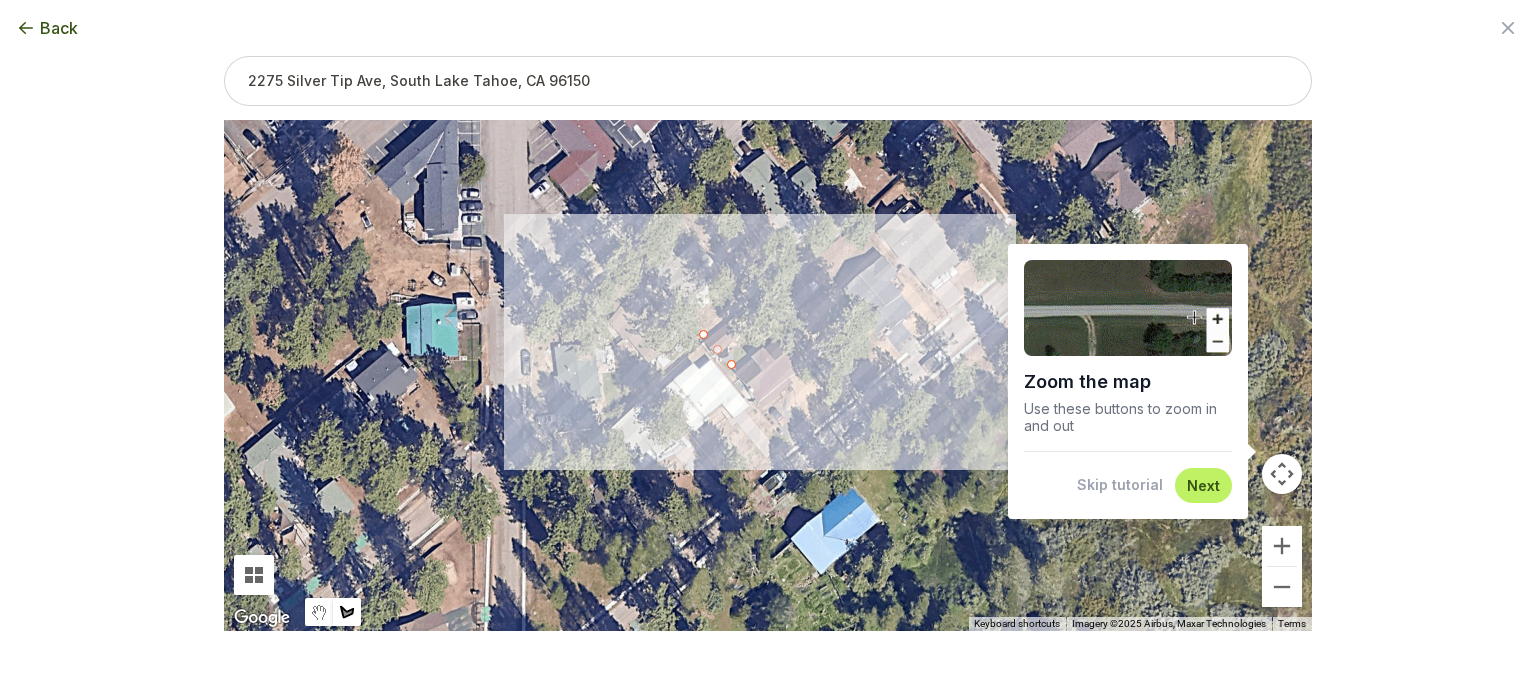 click at bounding box center [120, 86] 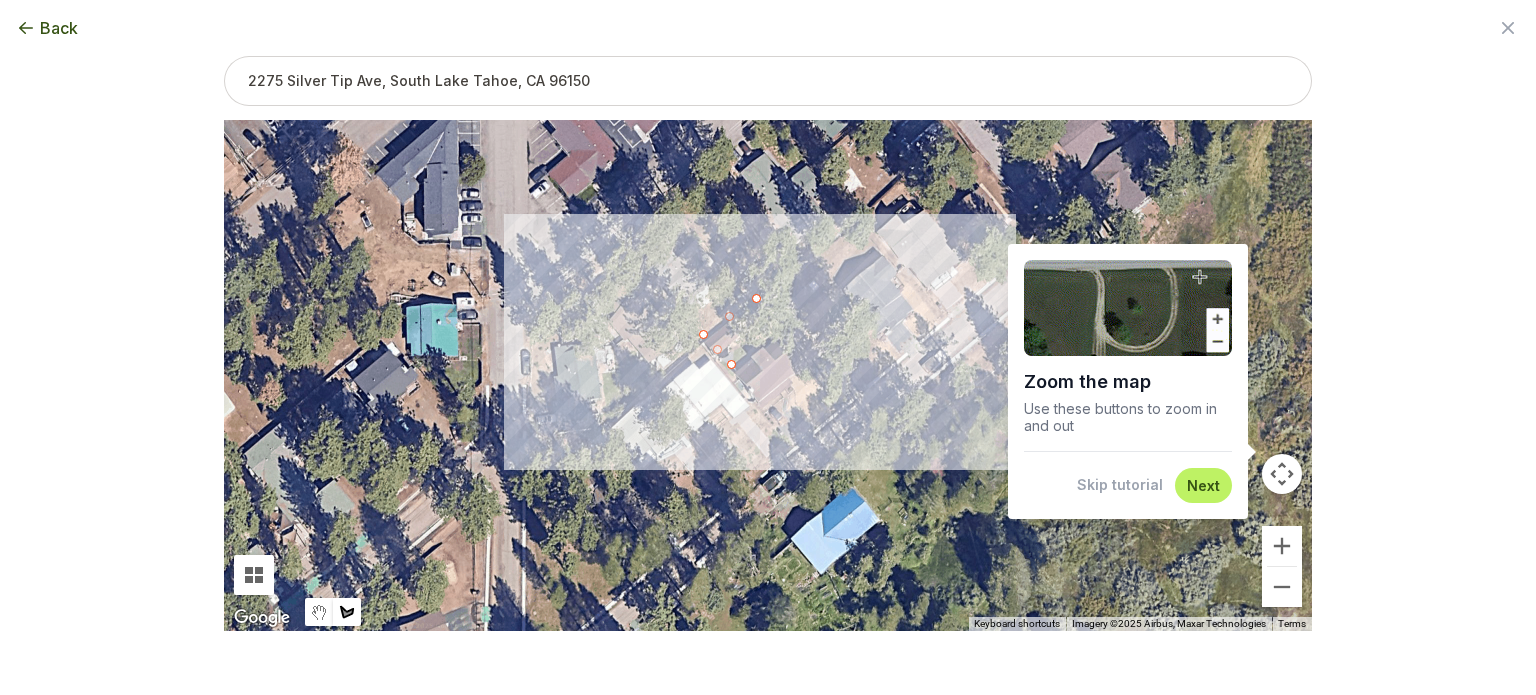 click at bounding box center [120, 86] 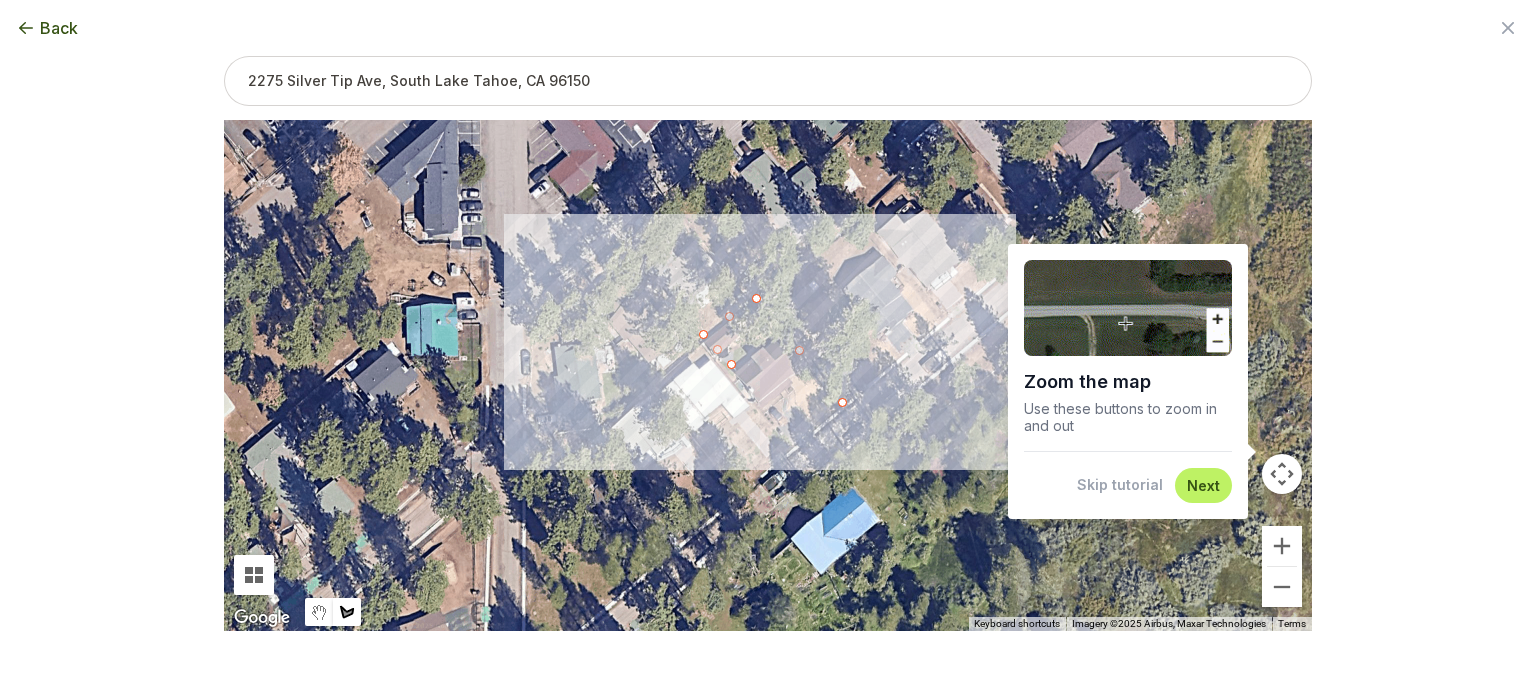 click at bounding box center [120, 86] 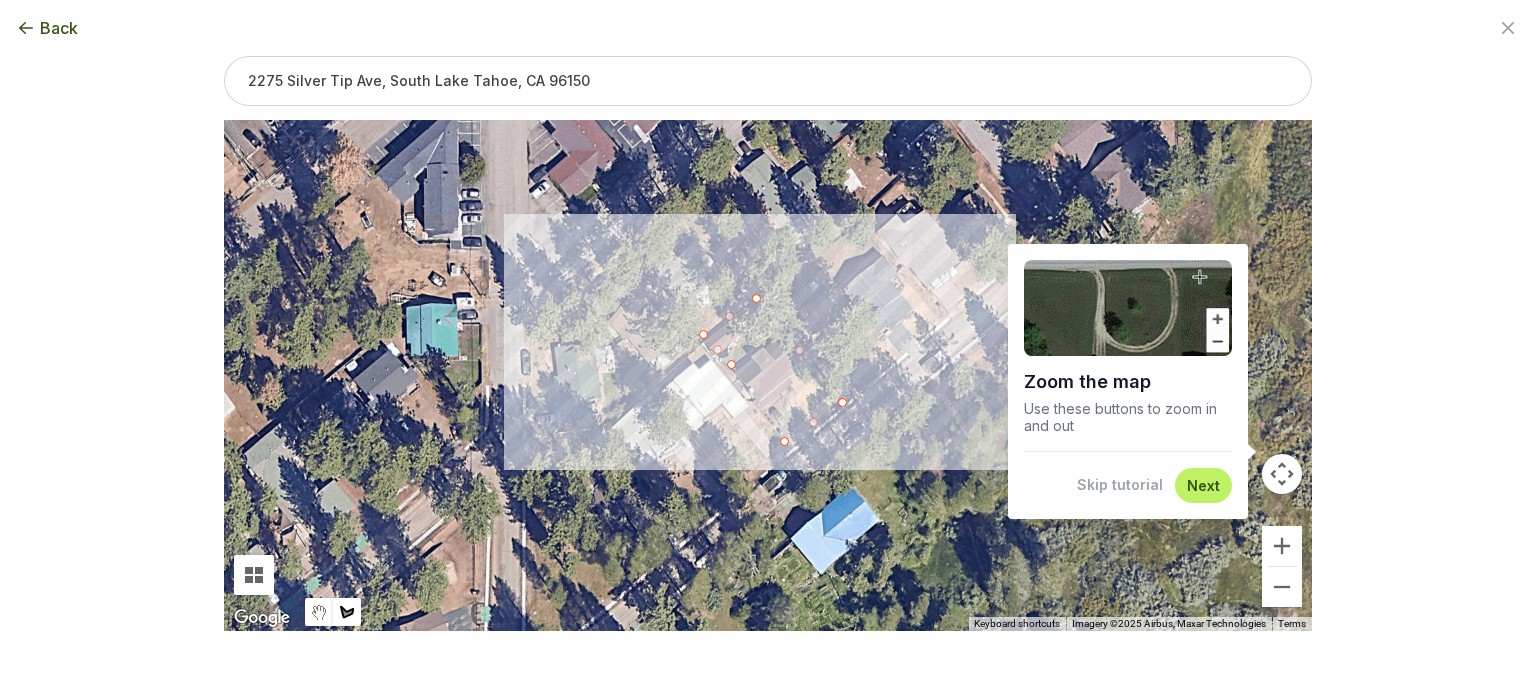 click at bounding box center (120, 86) 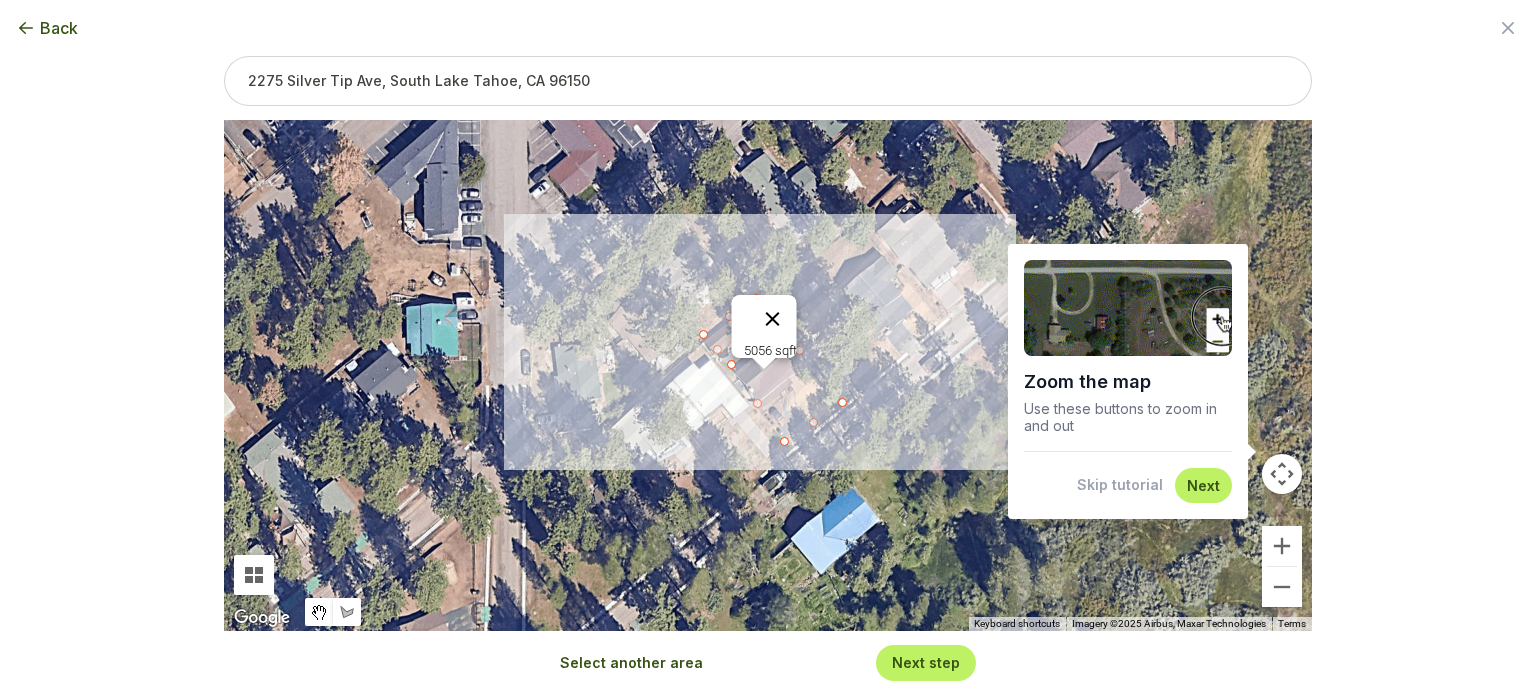 click at bounding box center (773, 319) 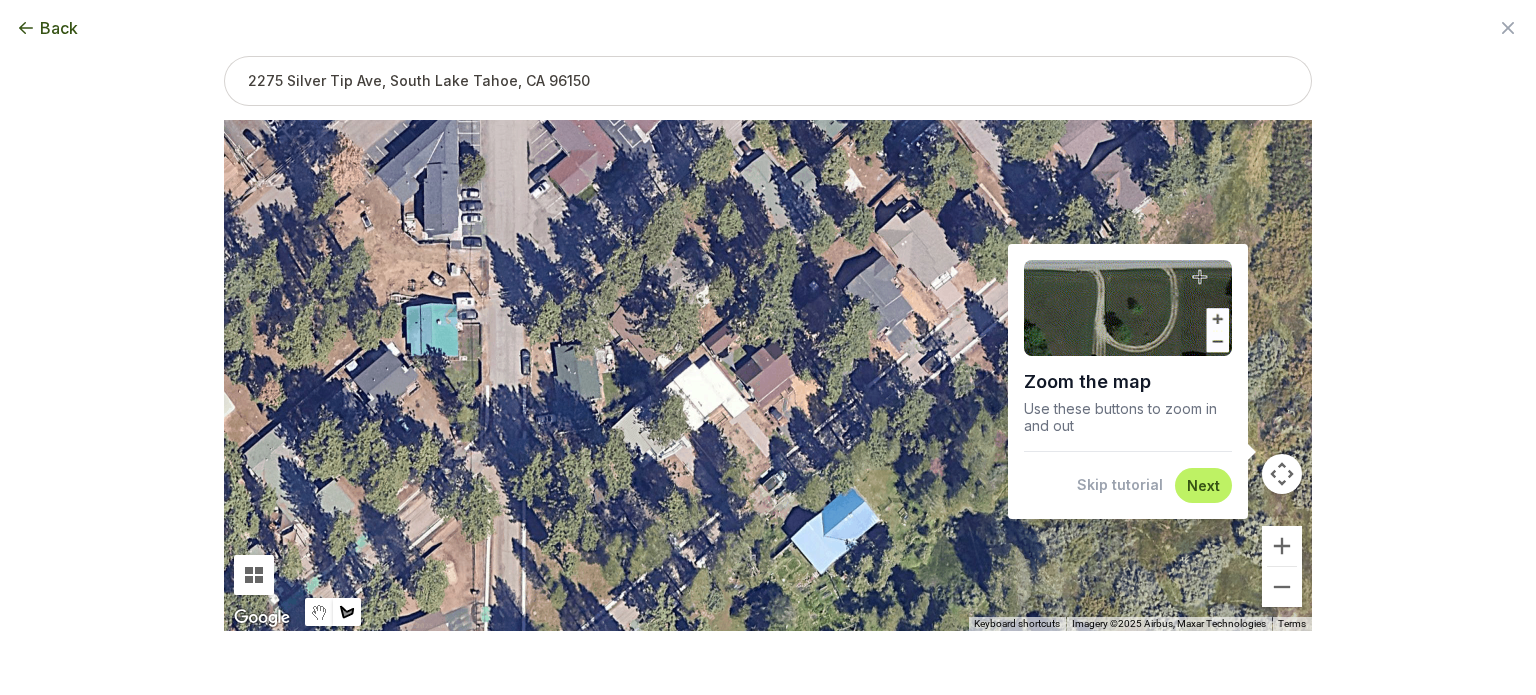 click at bounding box center [120, 86] 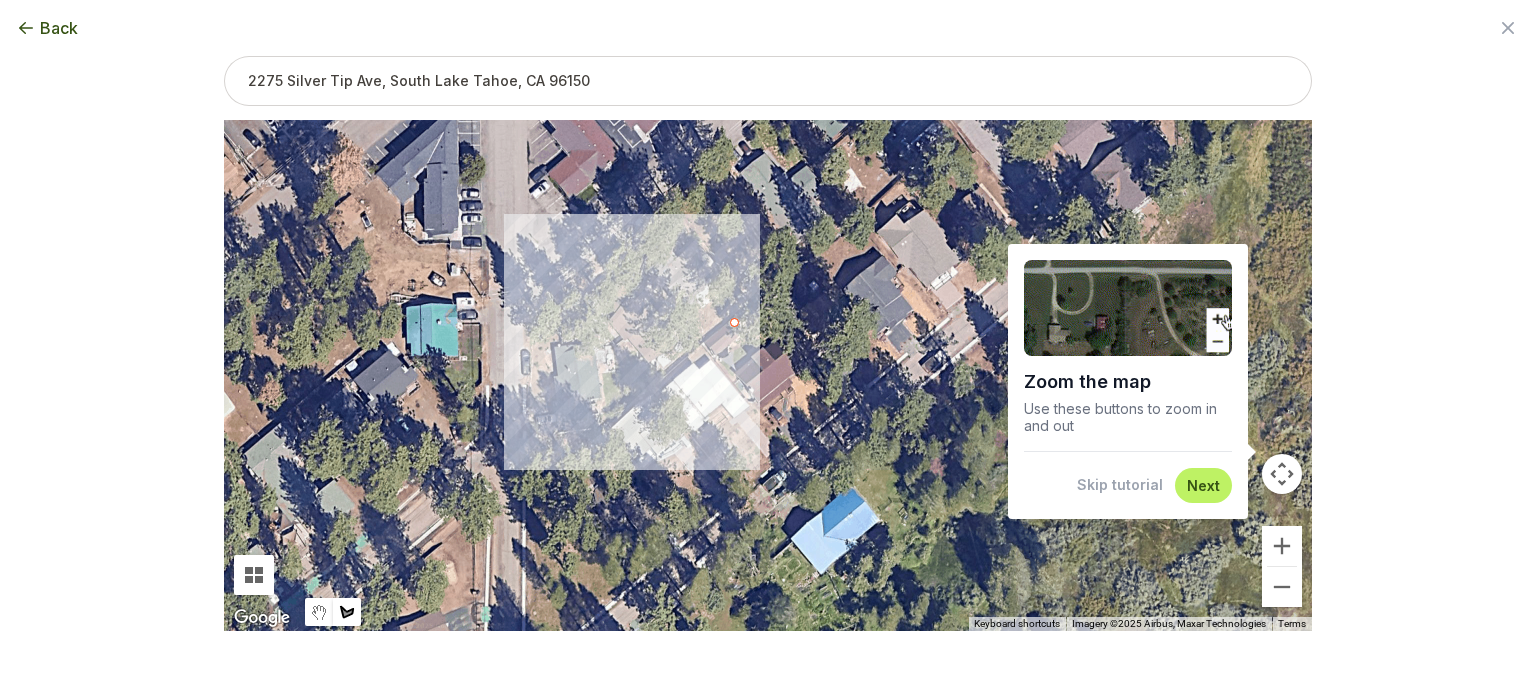 click at bounding box center (120, 86) 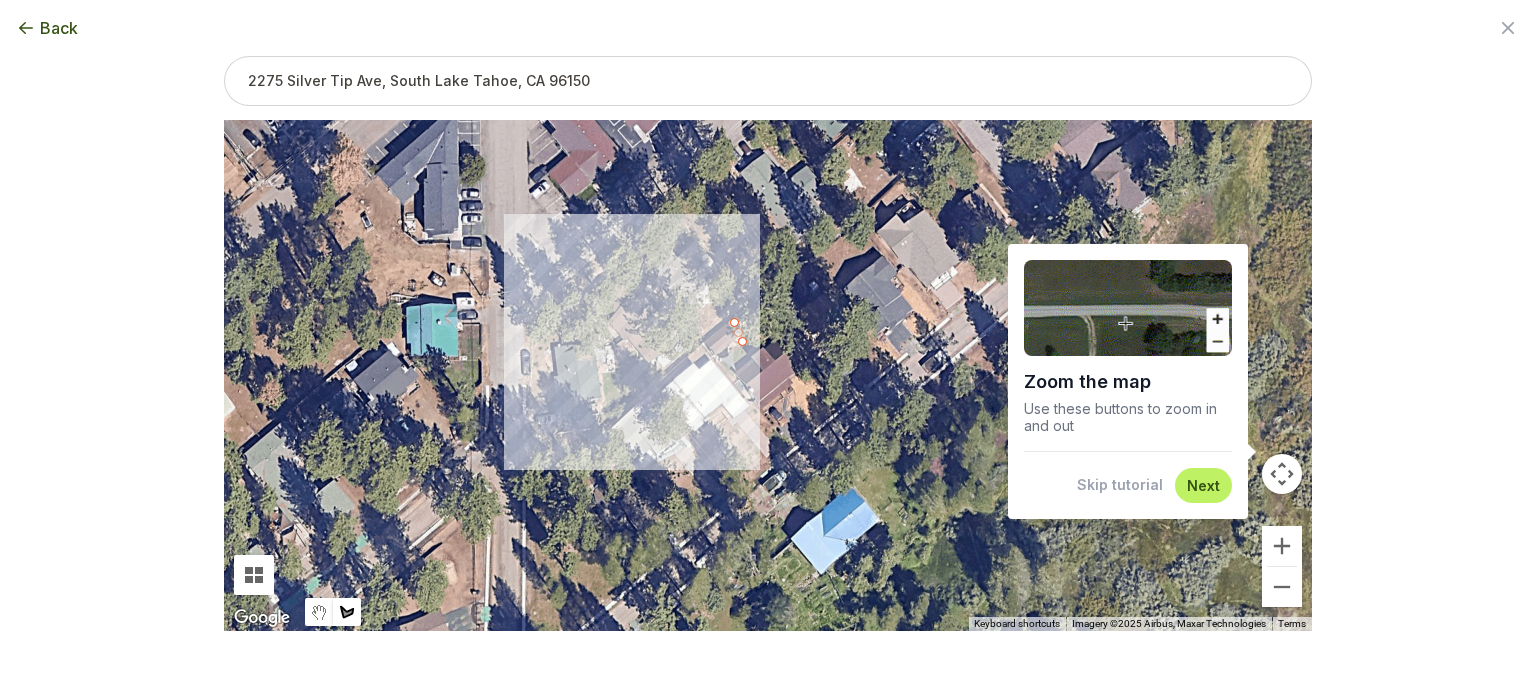 click at bounding box center (120, 86) 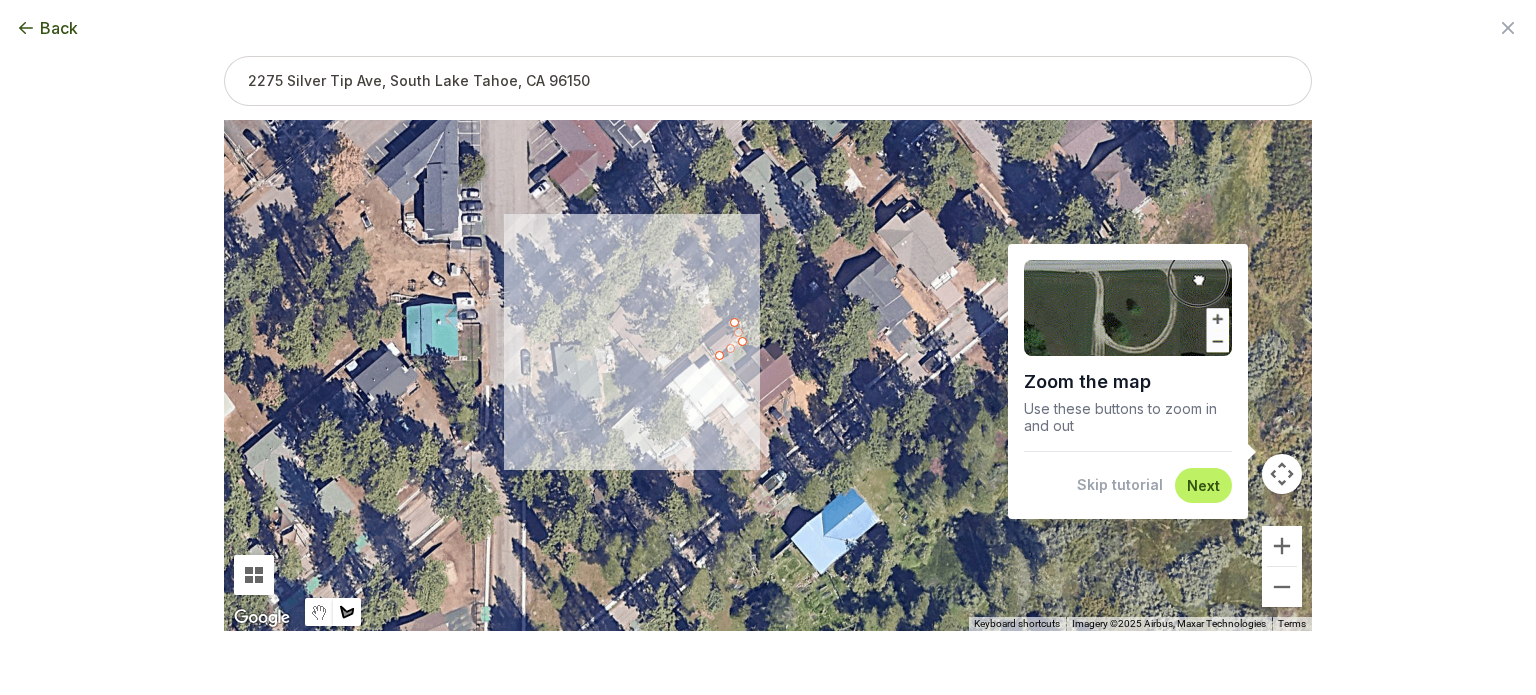 click at bounding box center [120, 86] 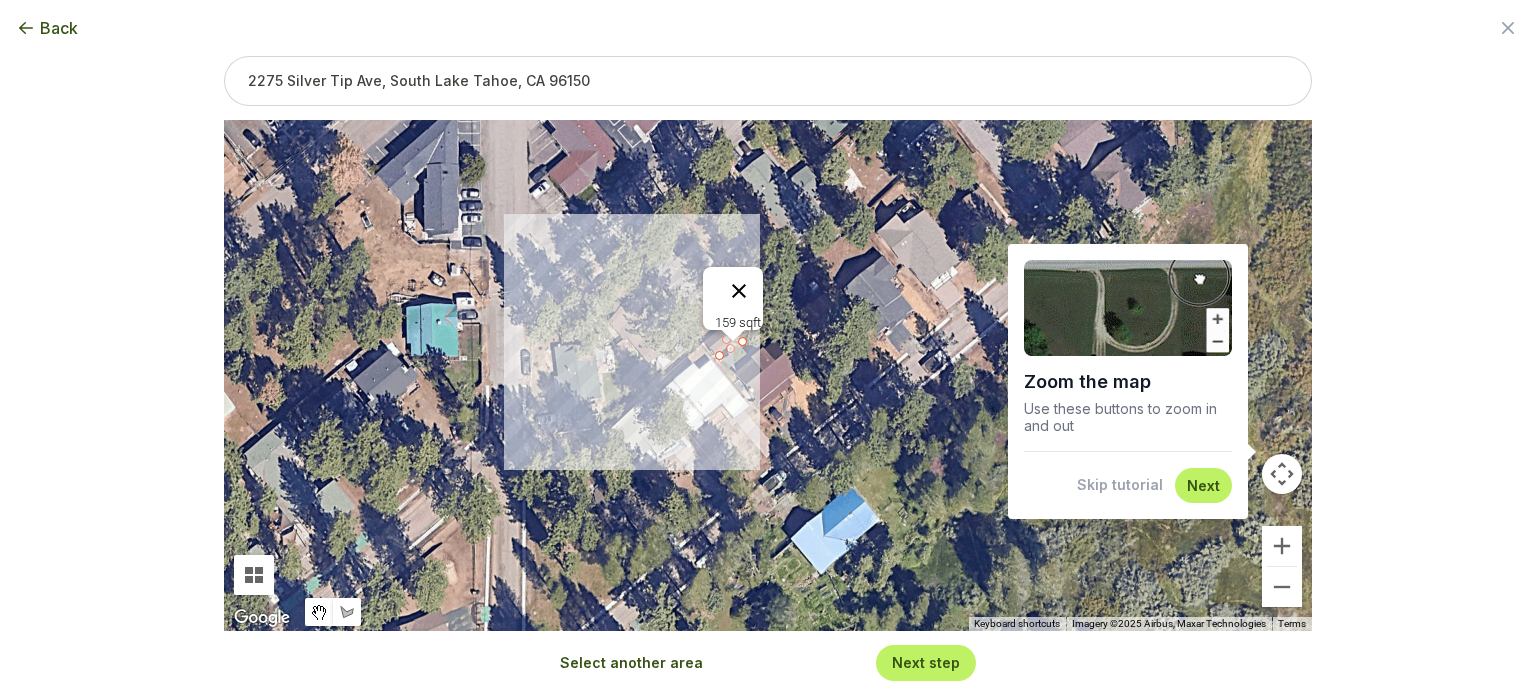 click at bounding box center [739, 291] 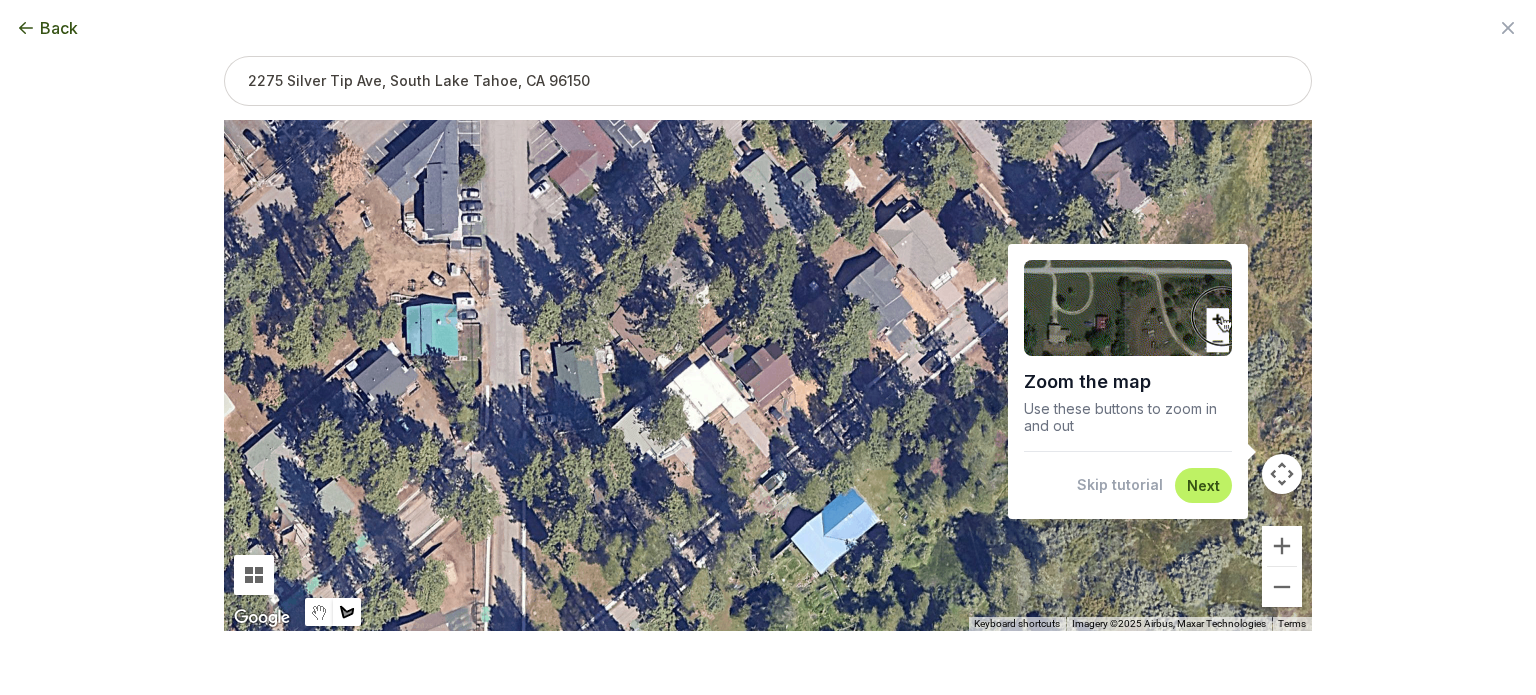 click at bounding box center [120, 86] 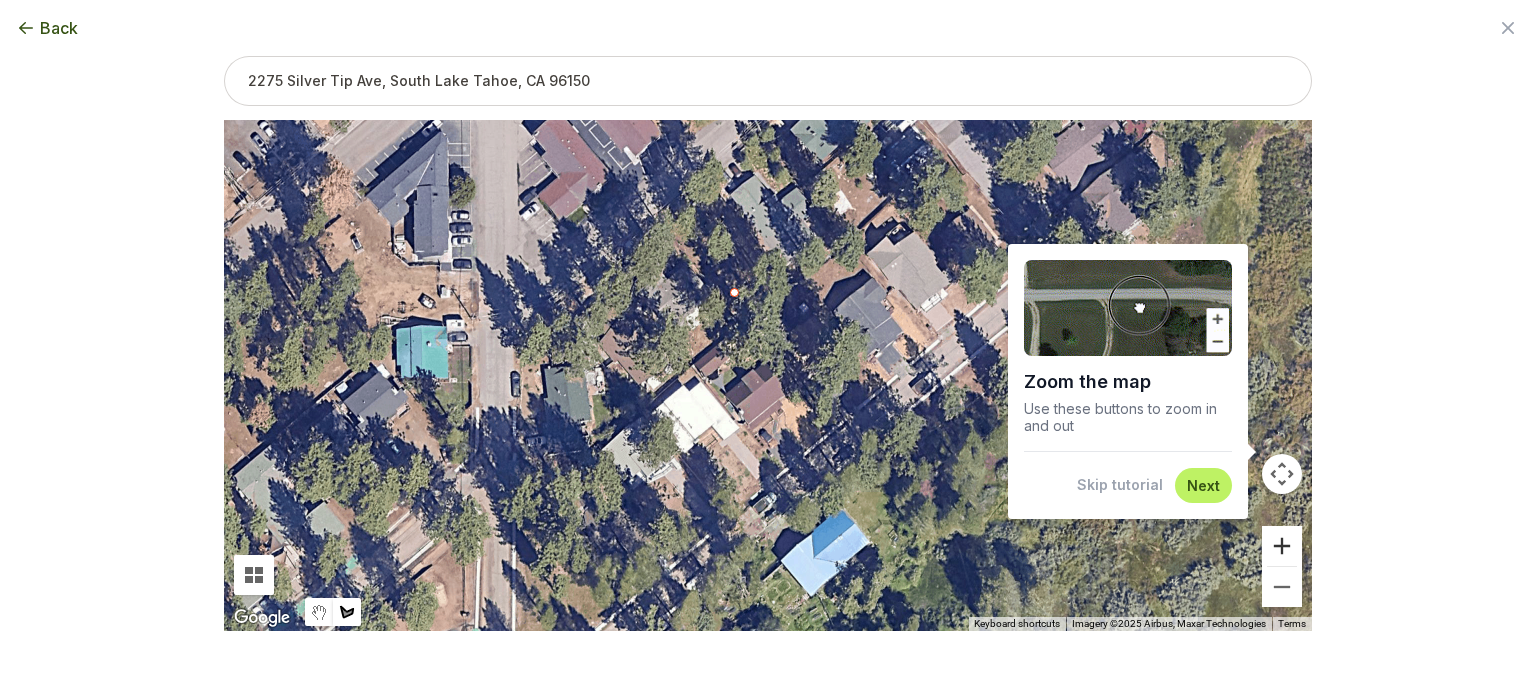 click at bounding box center [1282, 546] 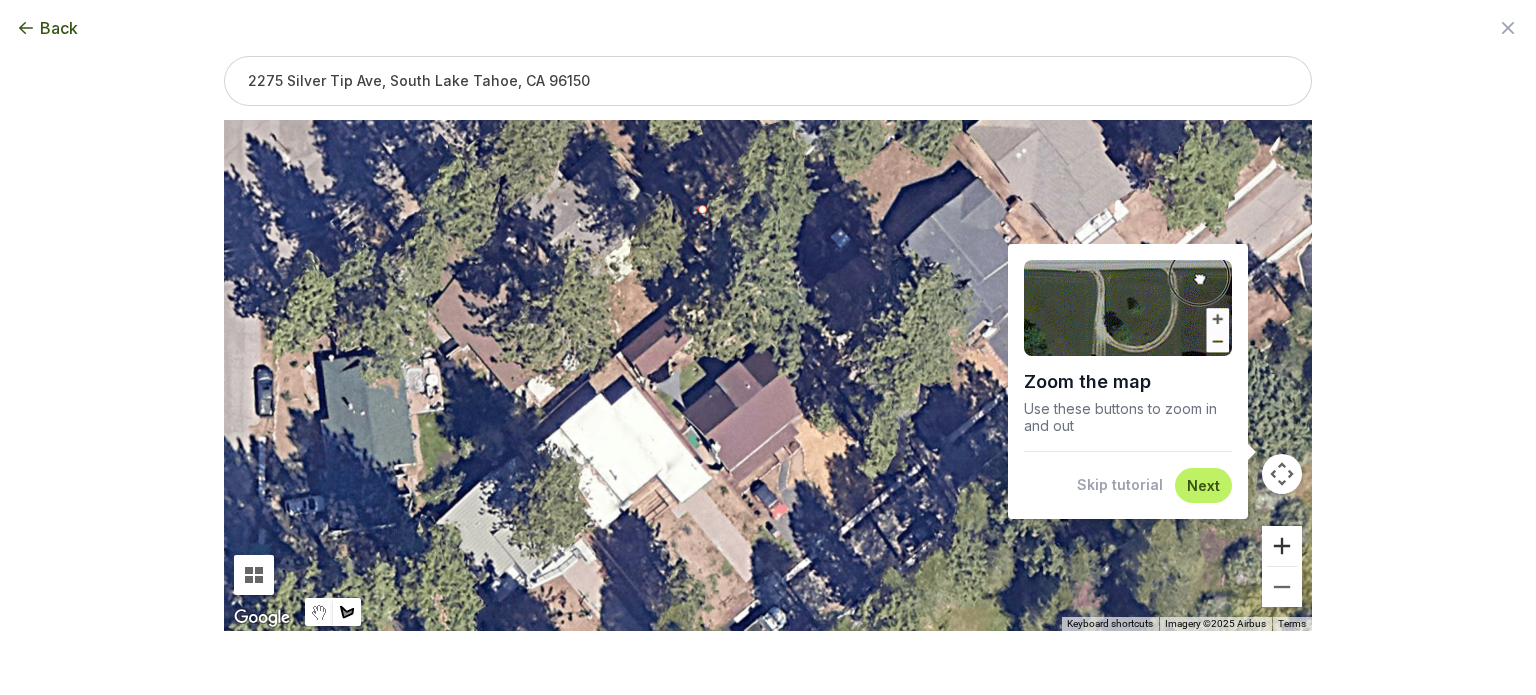 click at bounding box center [1282, 546] 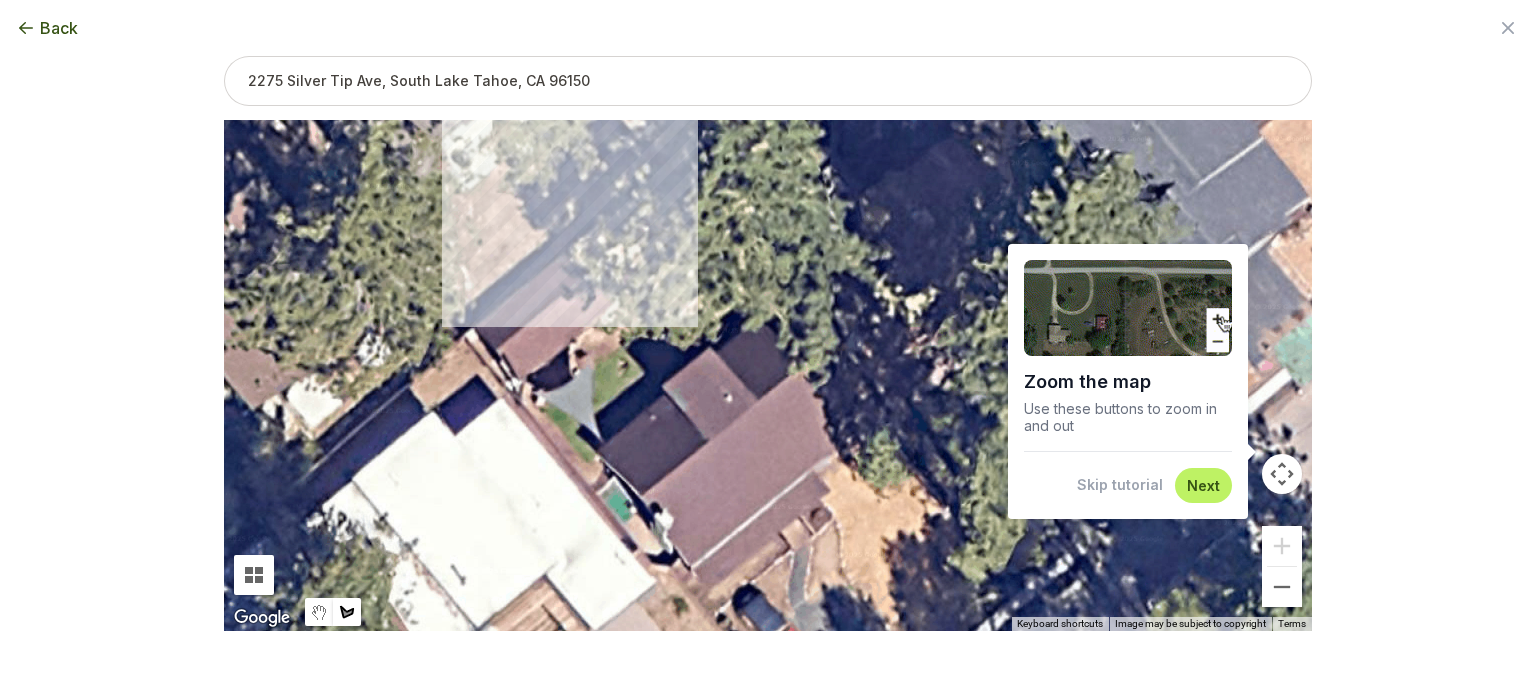 click at bounding box center [570, 455] 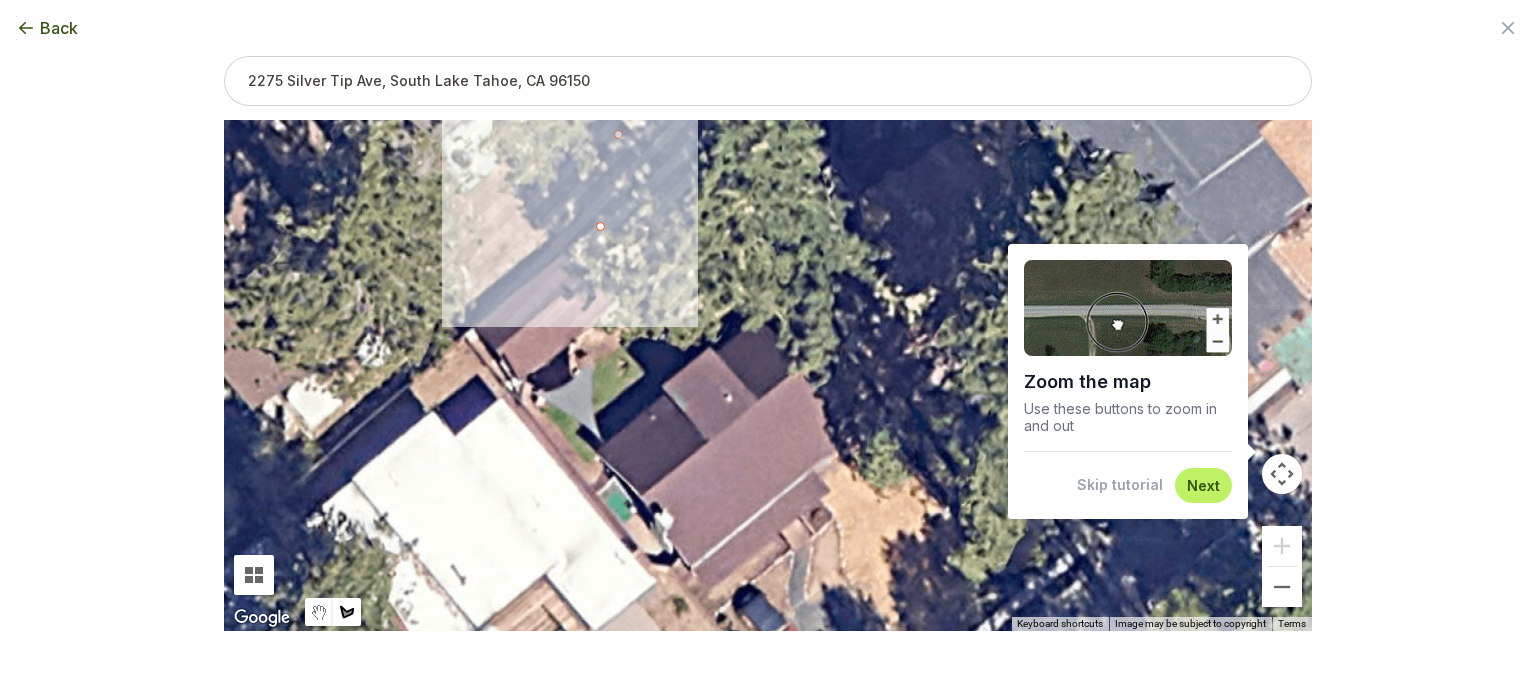 click at bounding box center (570, 455) 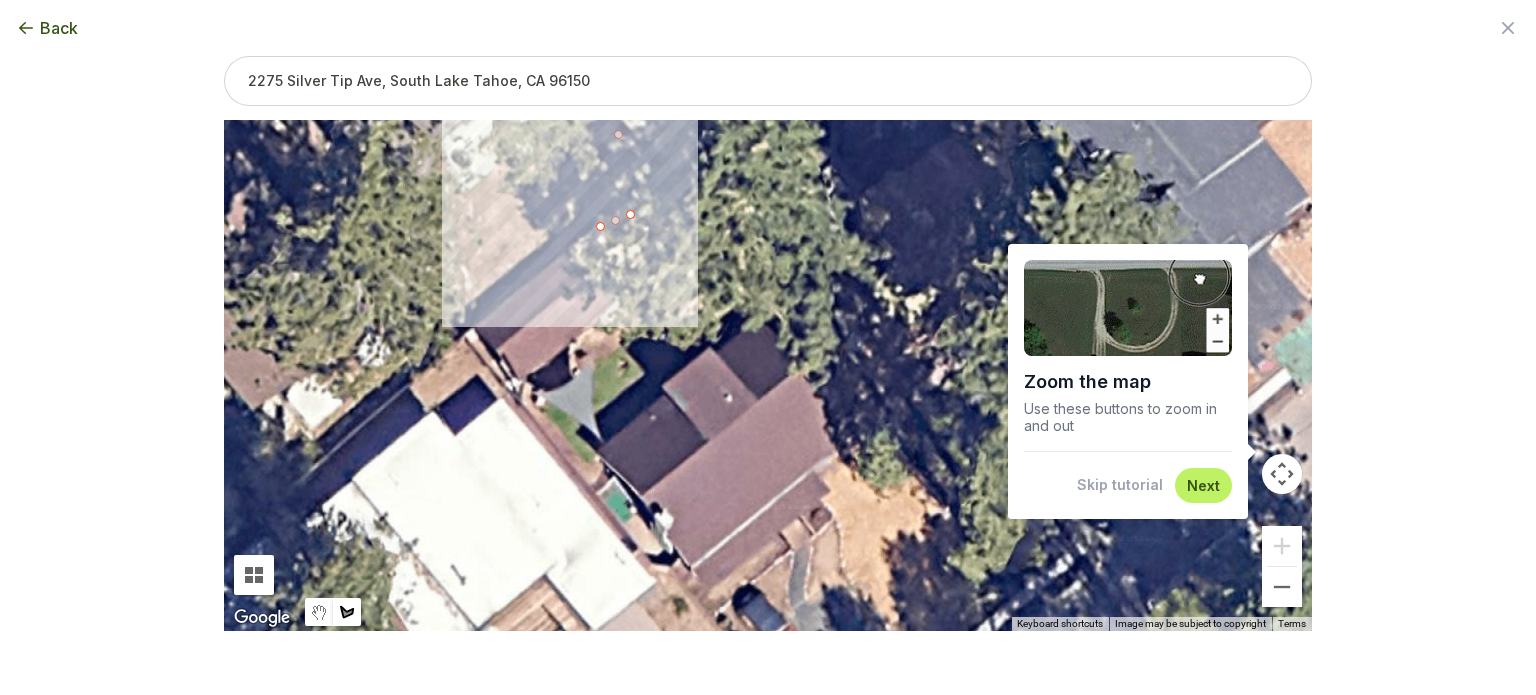 click at bounding box center [570, 455] 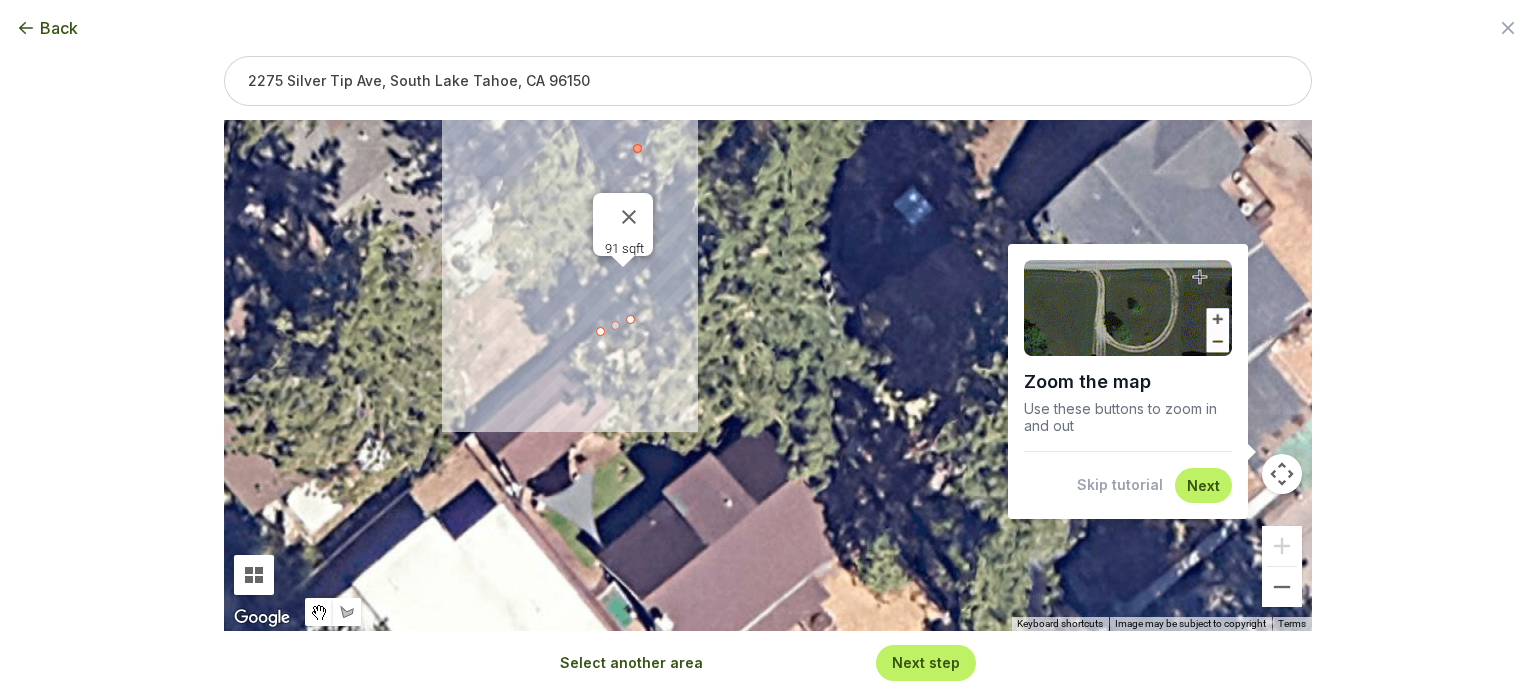 click at bounding box center (826, 304) 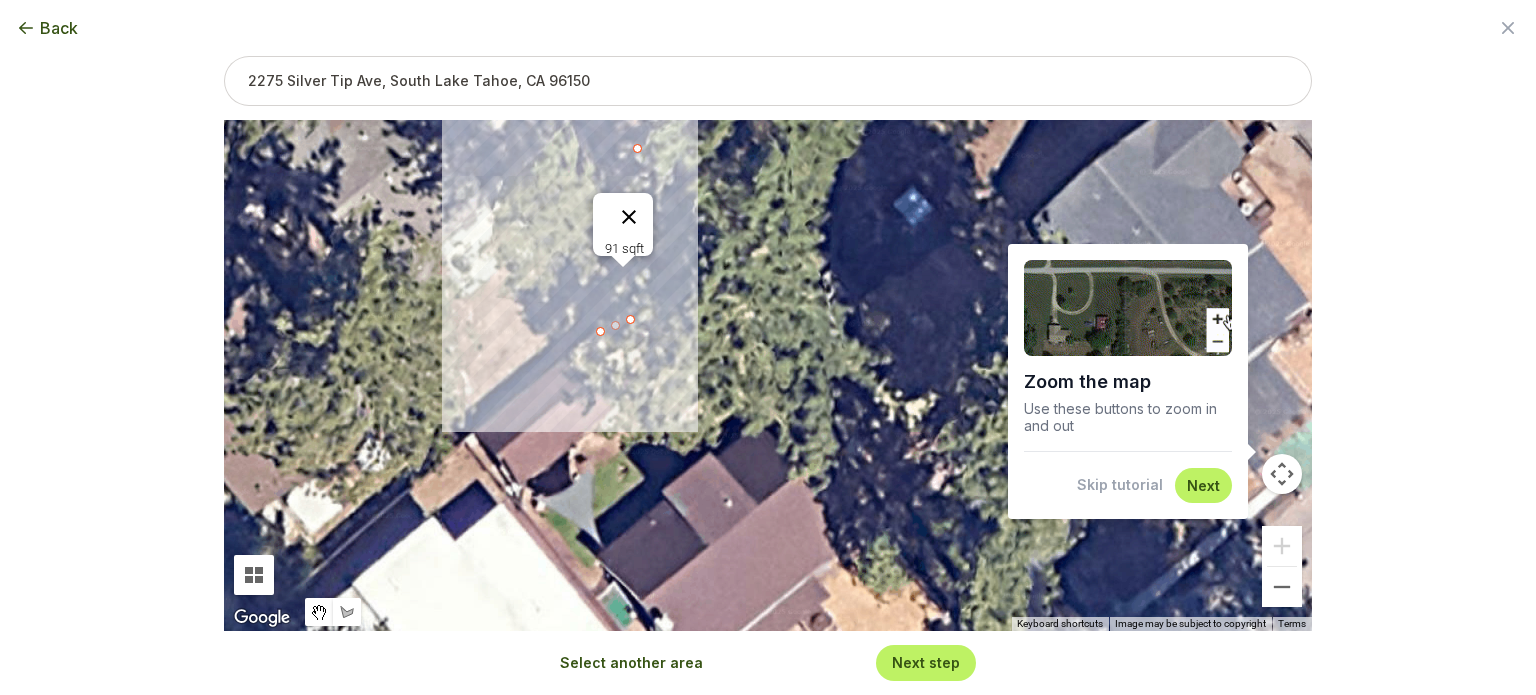 click at bounding box center (629, 217) 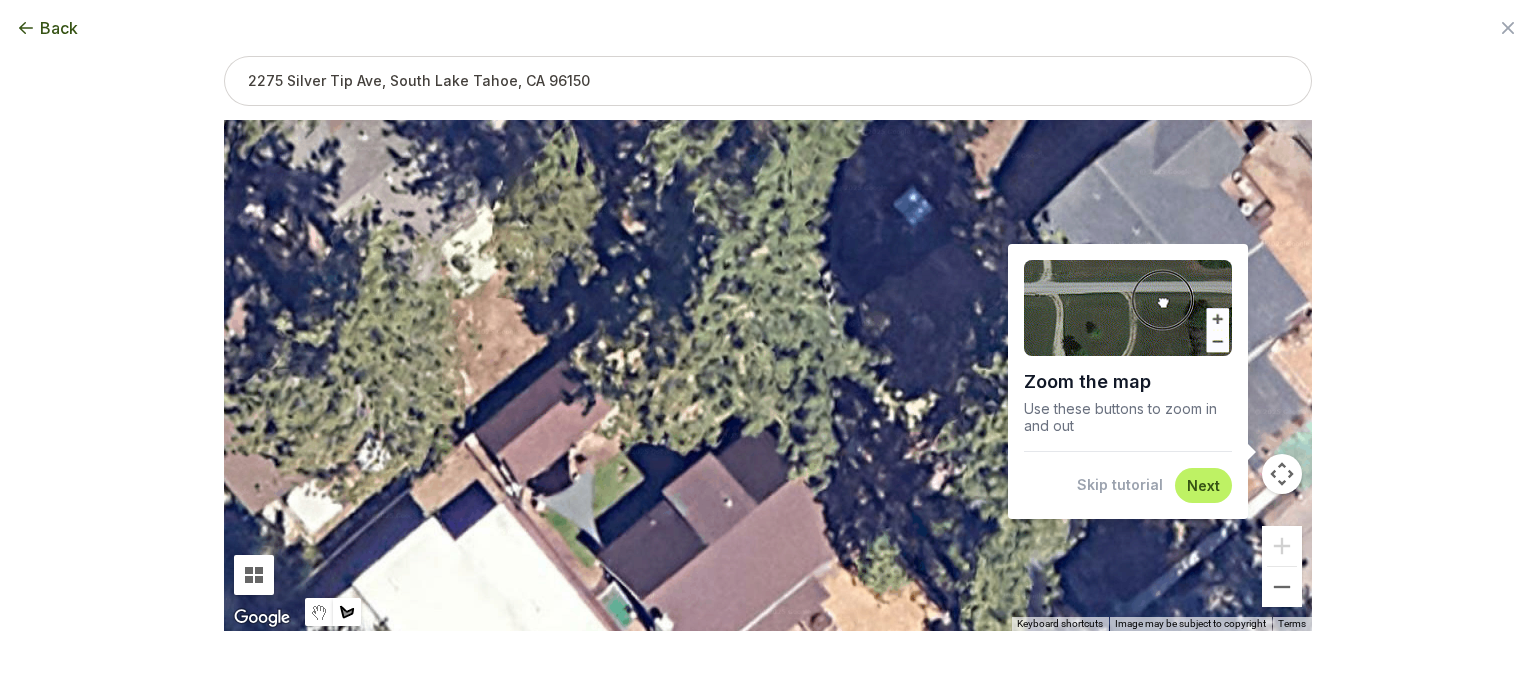 click at bounding box center (570, 560) 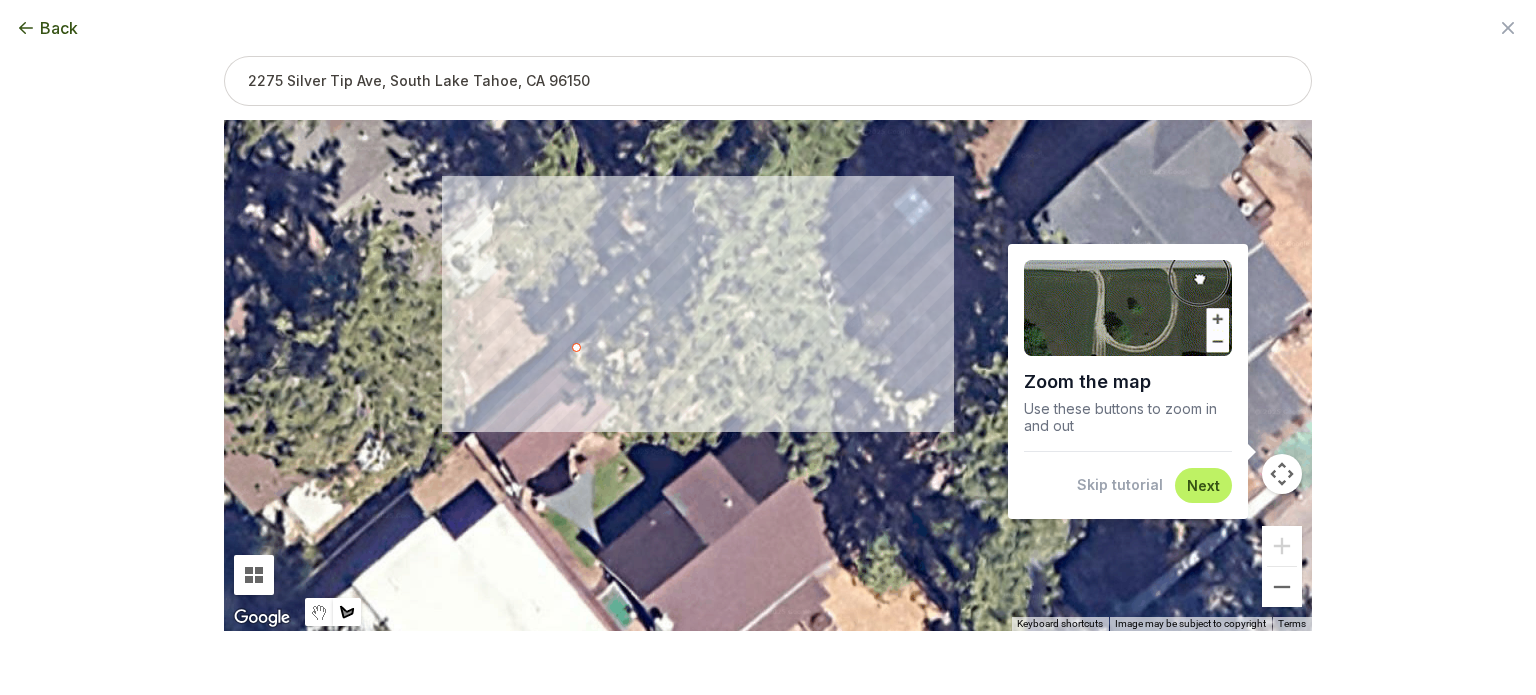 click at bounding box center [570, 560] 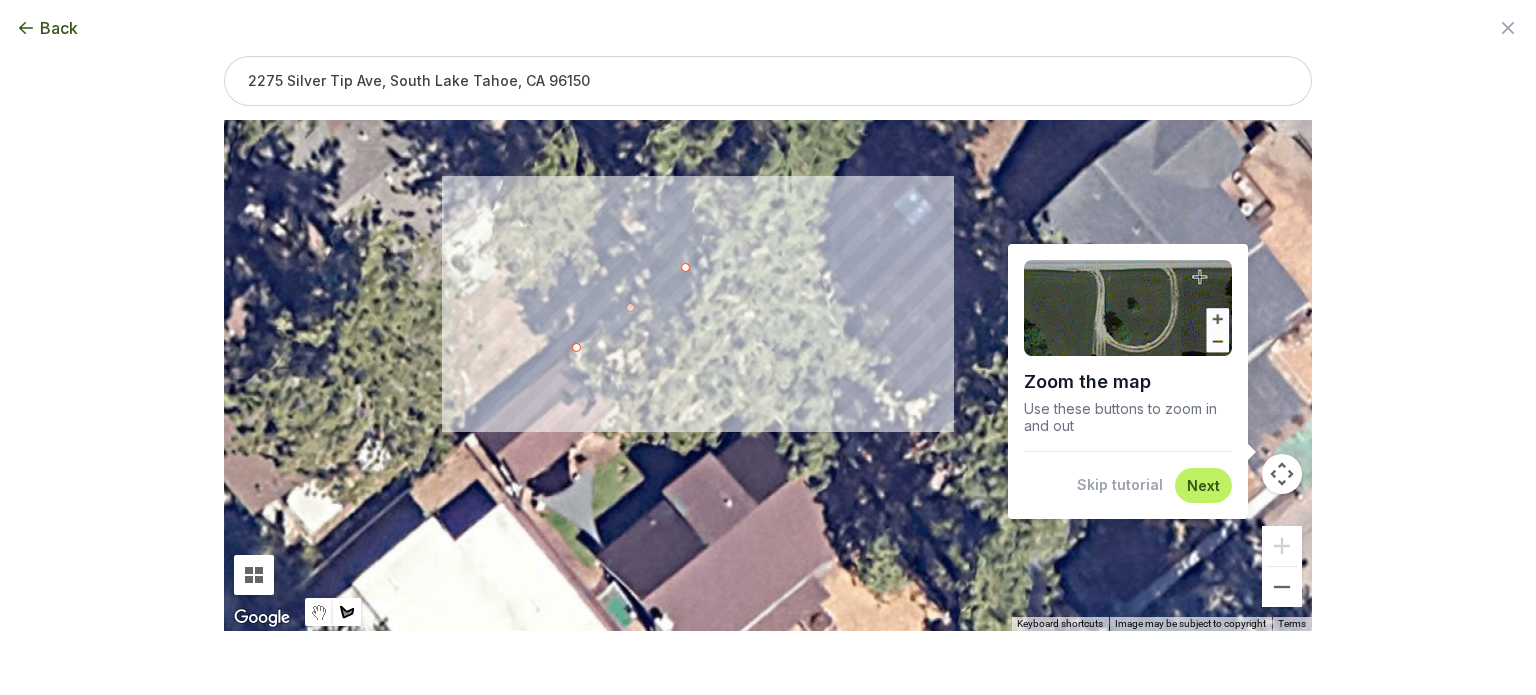 click at bounding box center (570, 560) 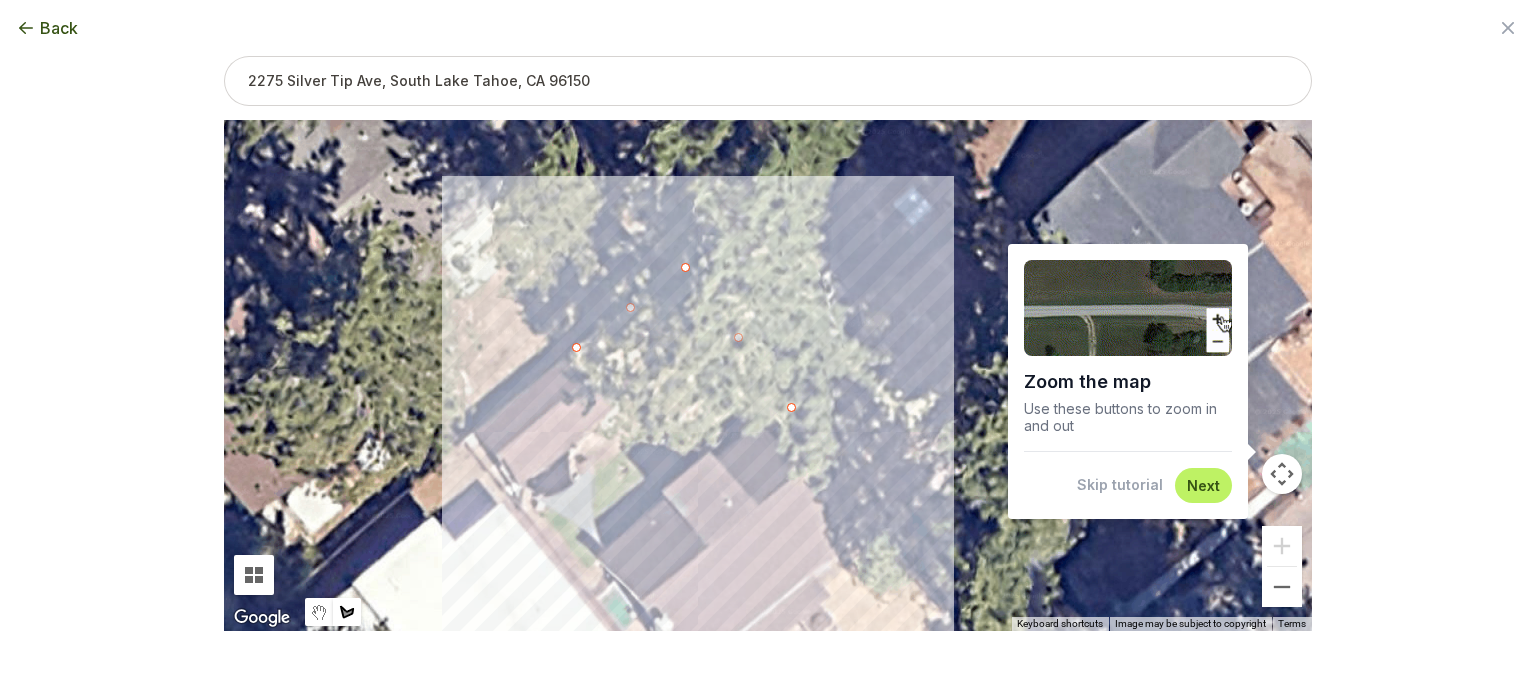 click at bounding box center (570, 560) 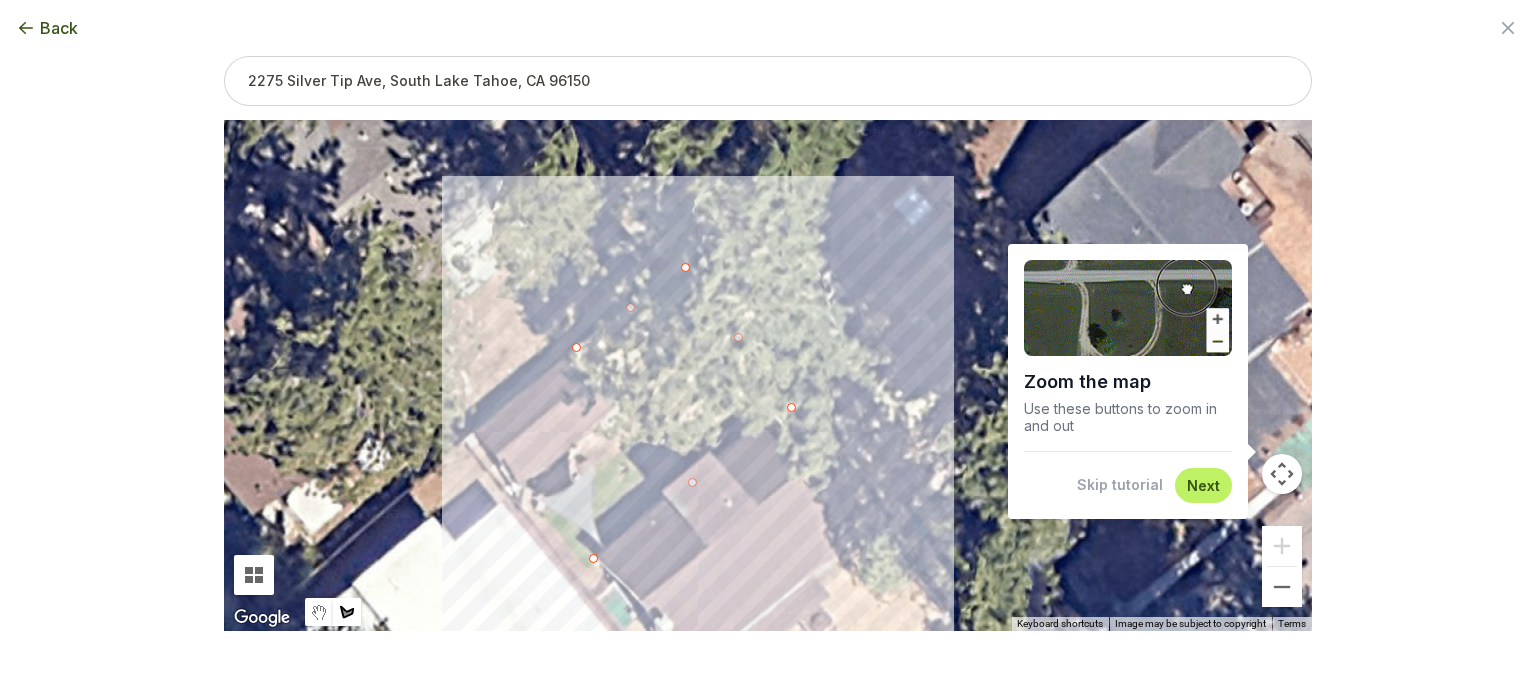 click at bounding box center [570, 560] 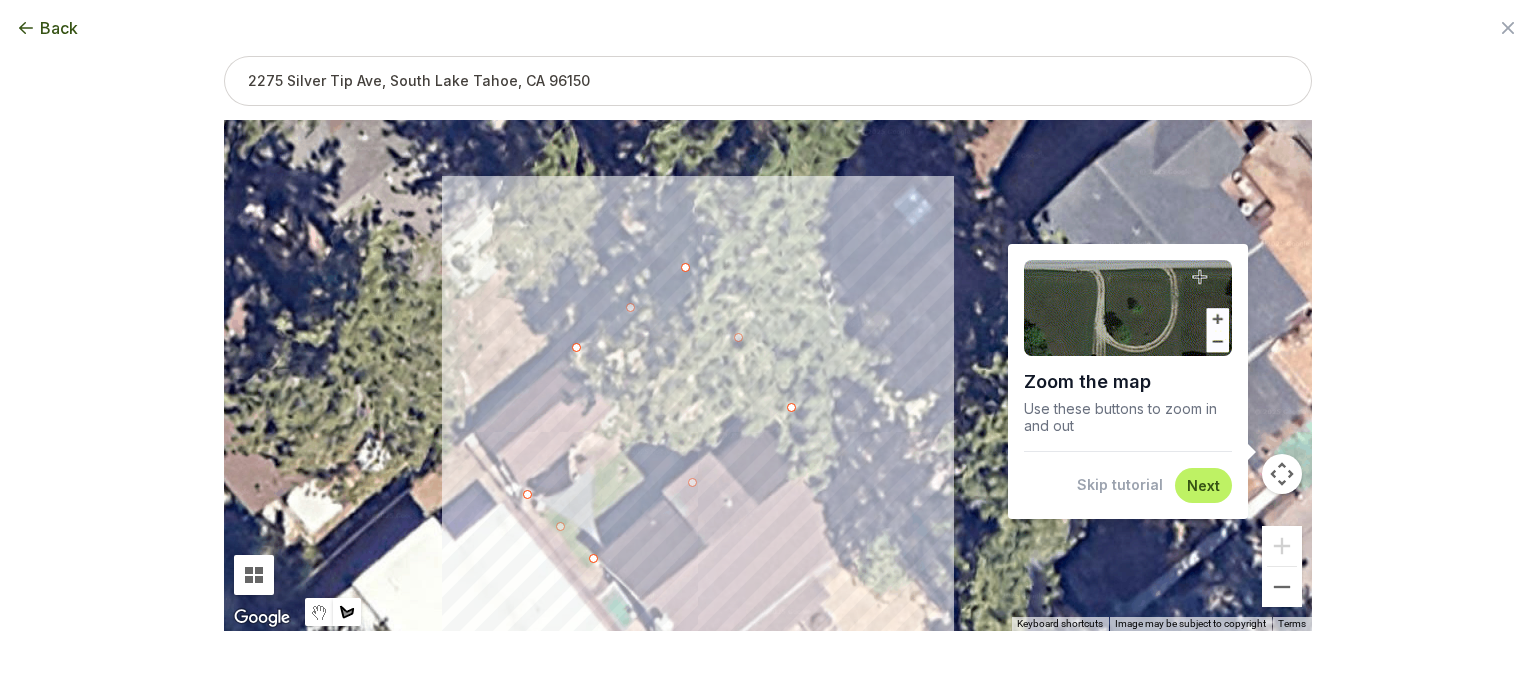 click at bounding box center (570, 560) 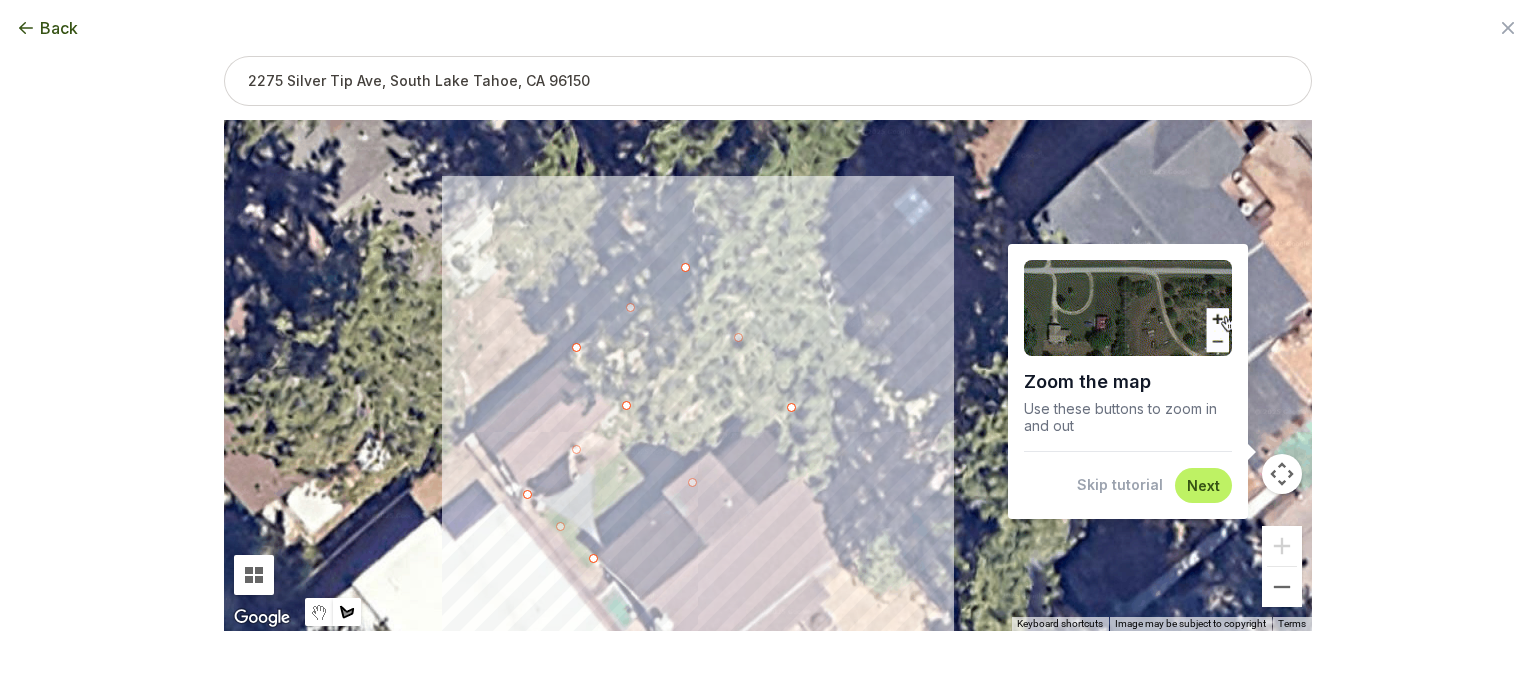 click at bounding box center (570, 560) 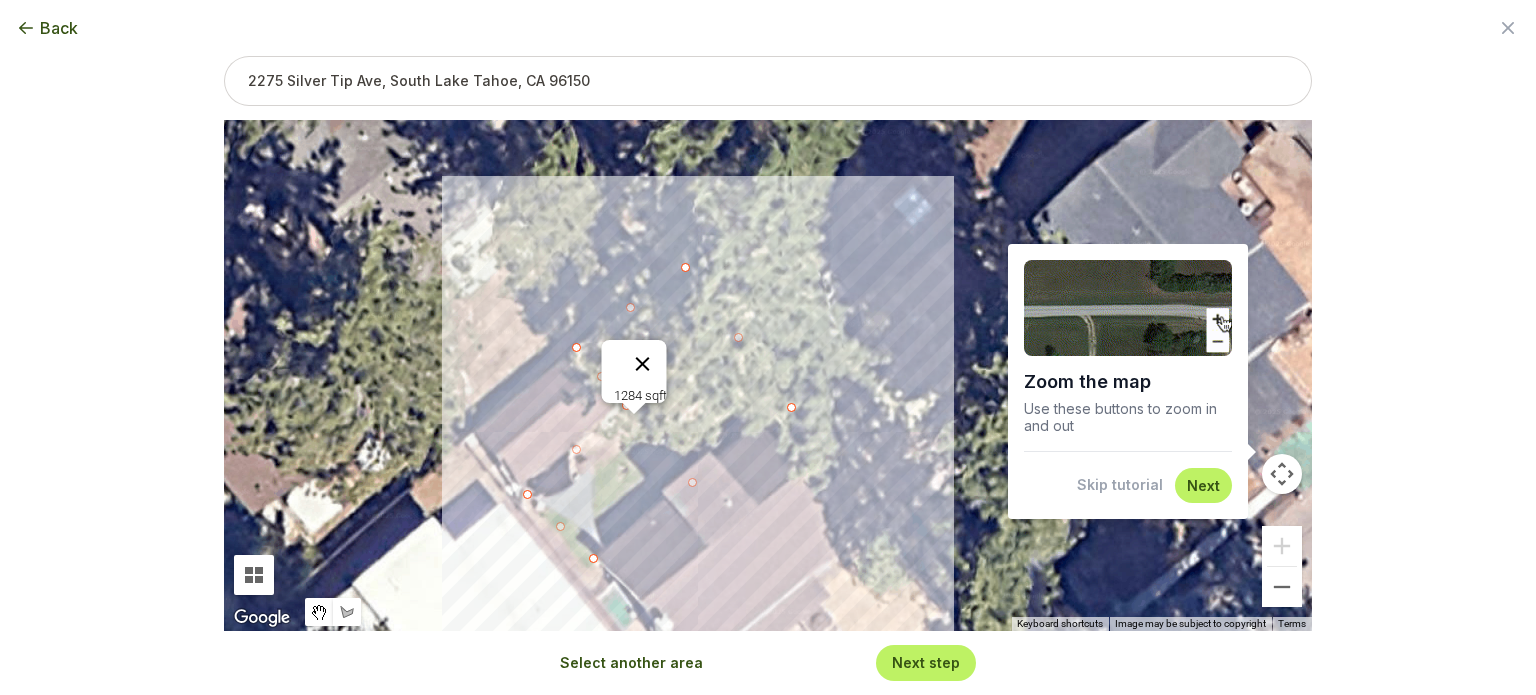 click at bounding box center [643, 364] 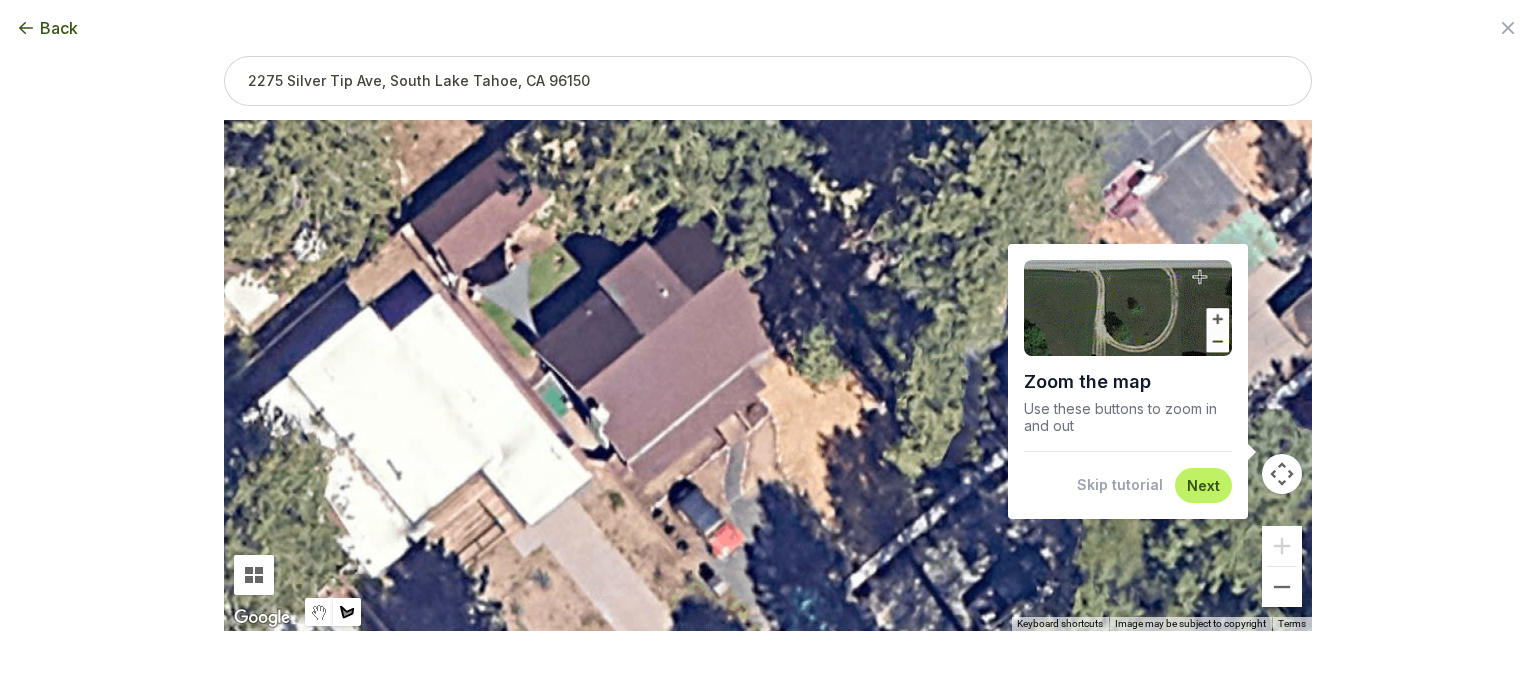 click at bounding box center [506, 94] 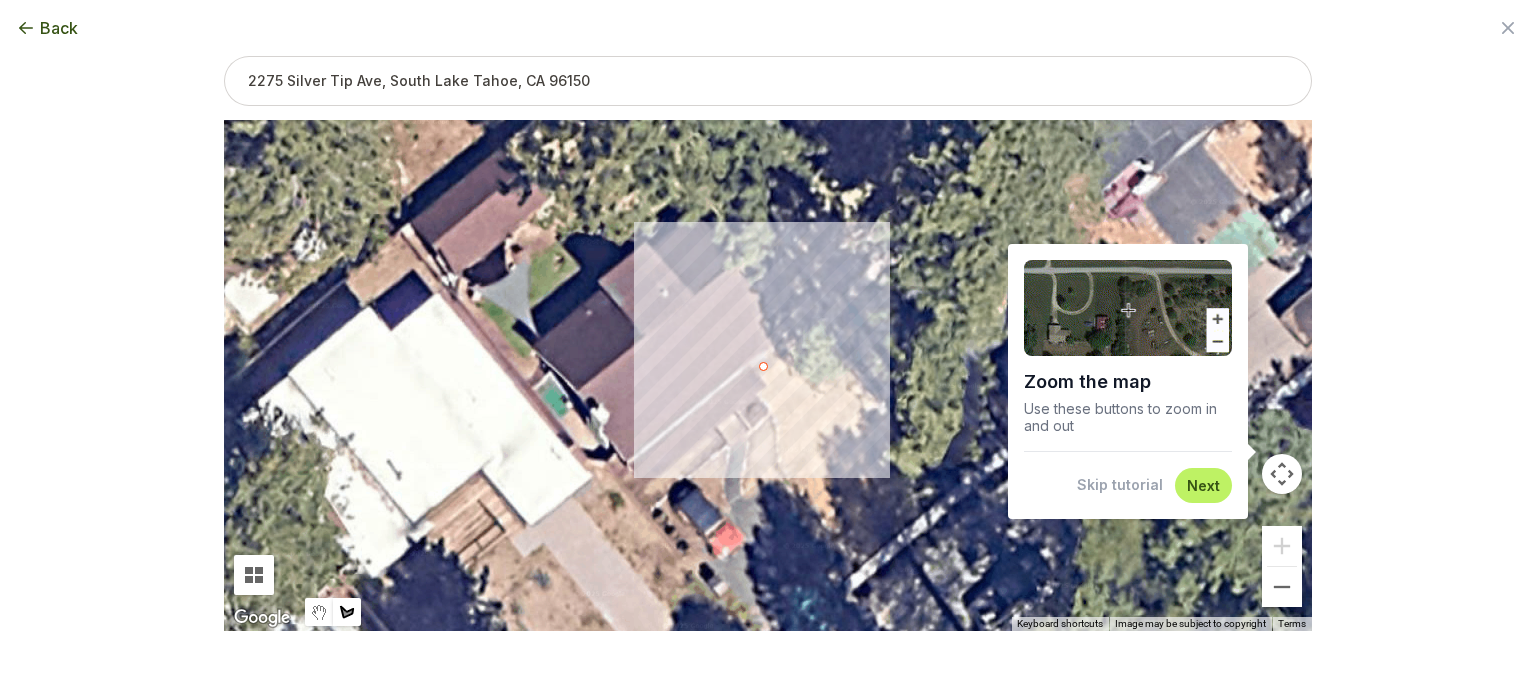 click at bounding box center (506, 94) 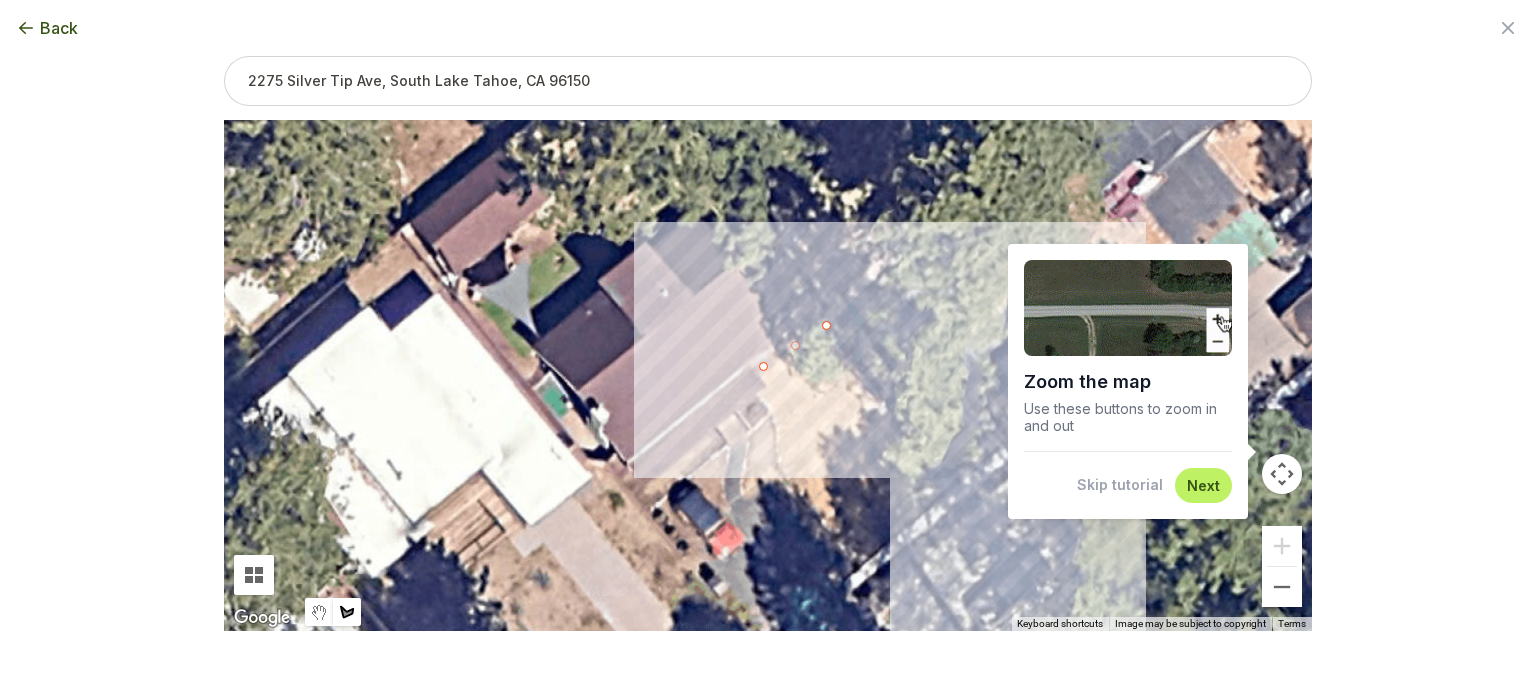 click at bounding box center (506, 94) 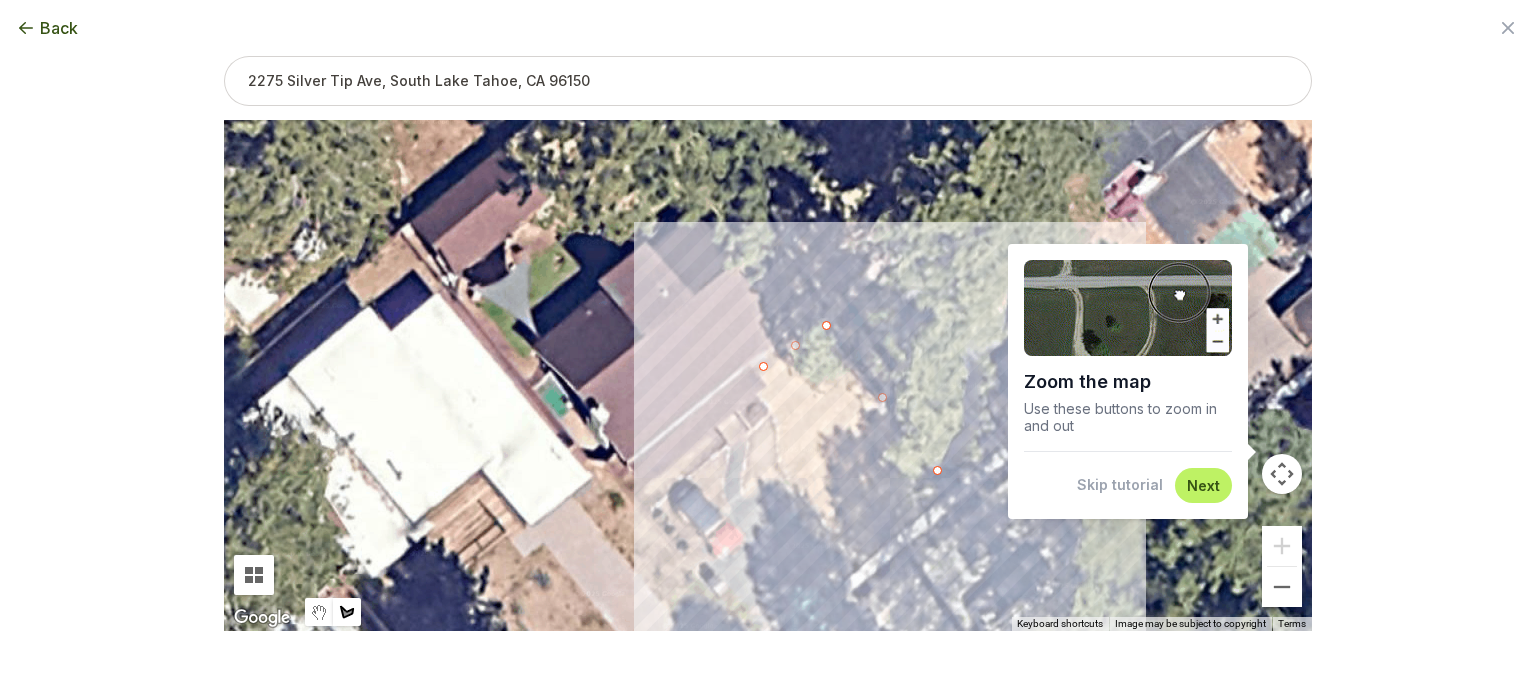 click at bounding box center (506, 94) 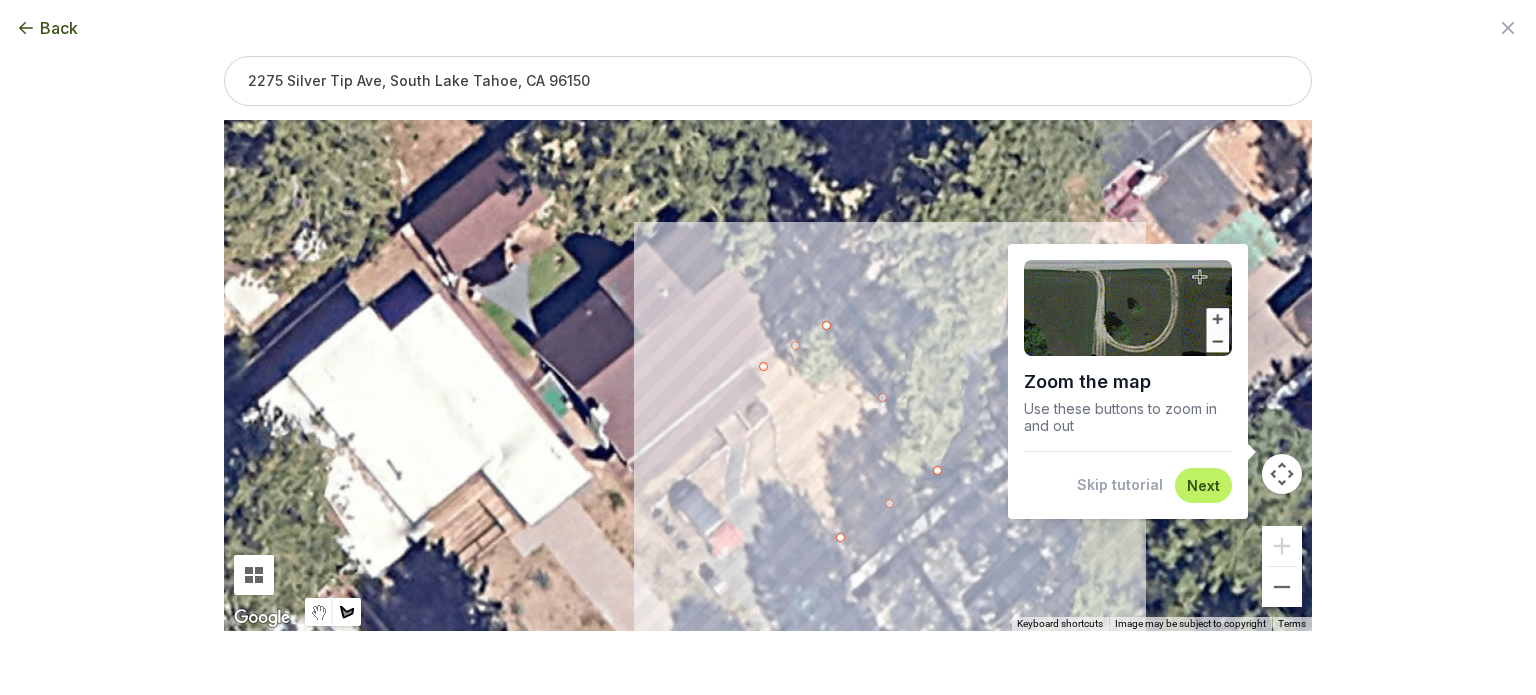 click at bounding box center [506, 94] 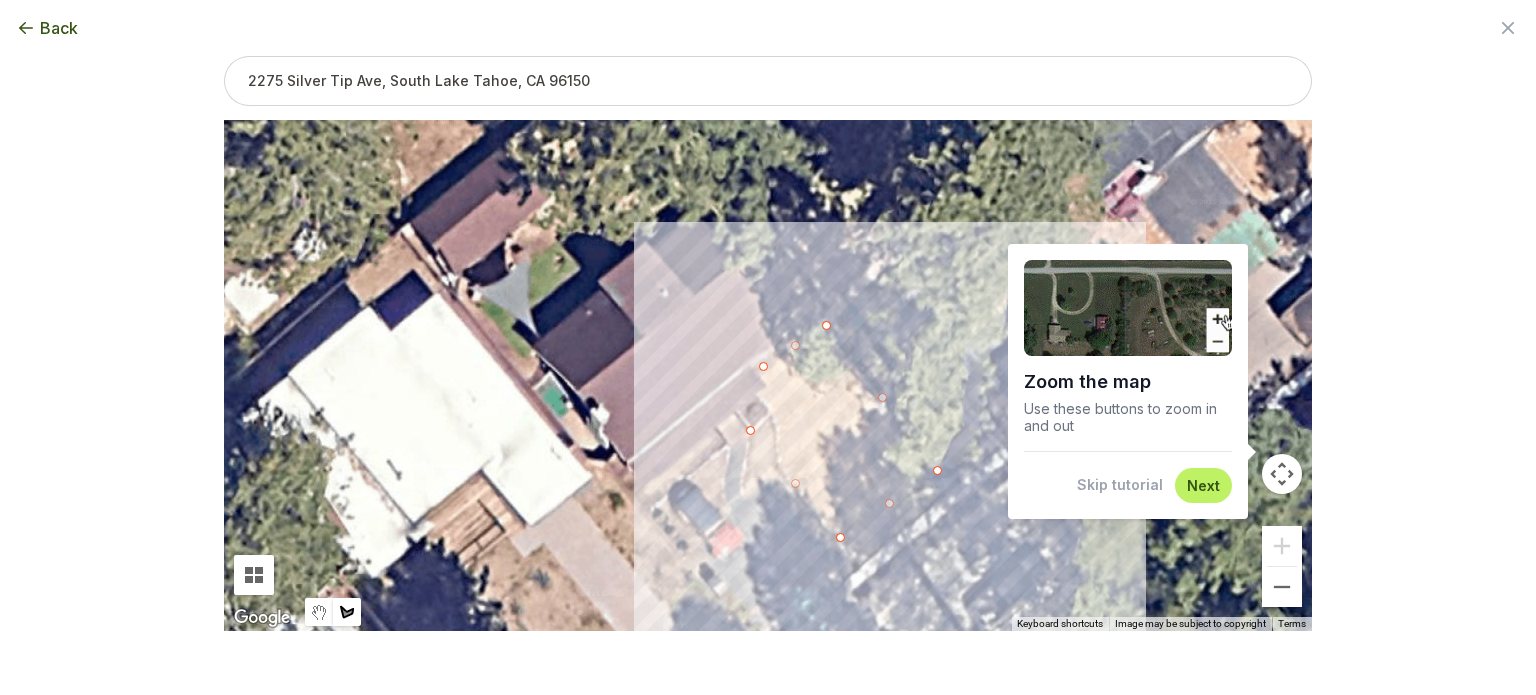 click at bounding box center [506, 94] 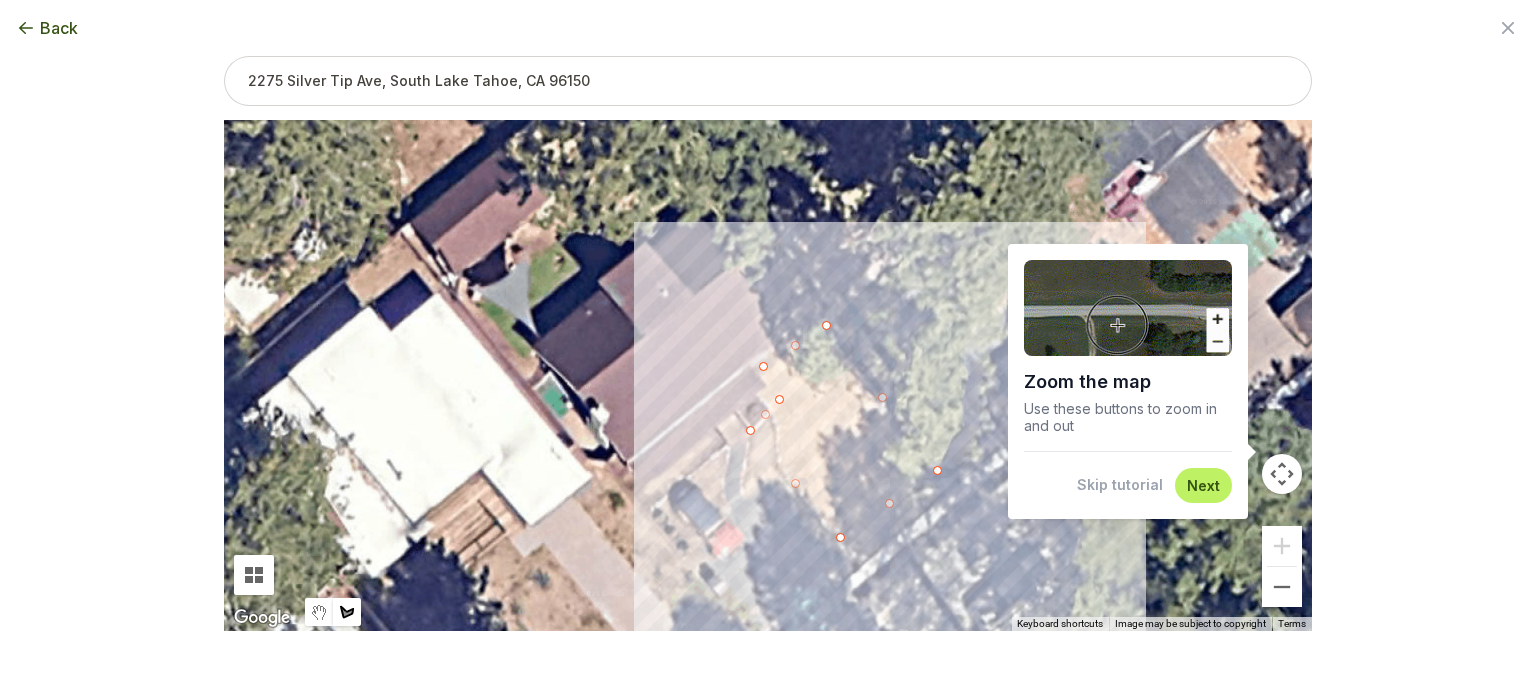 click at bounding box center (506, 94) 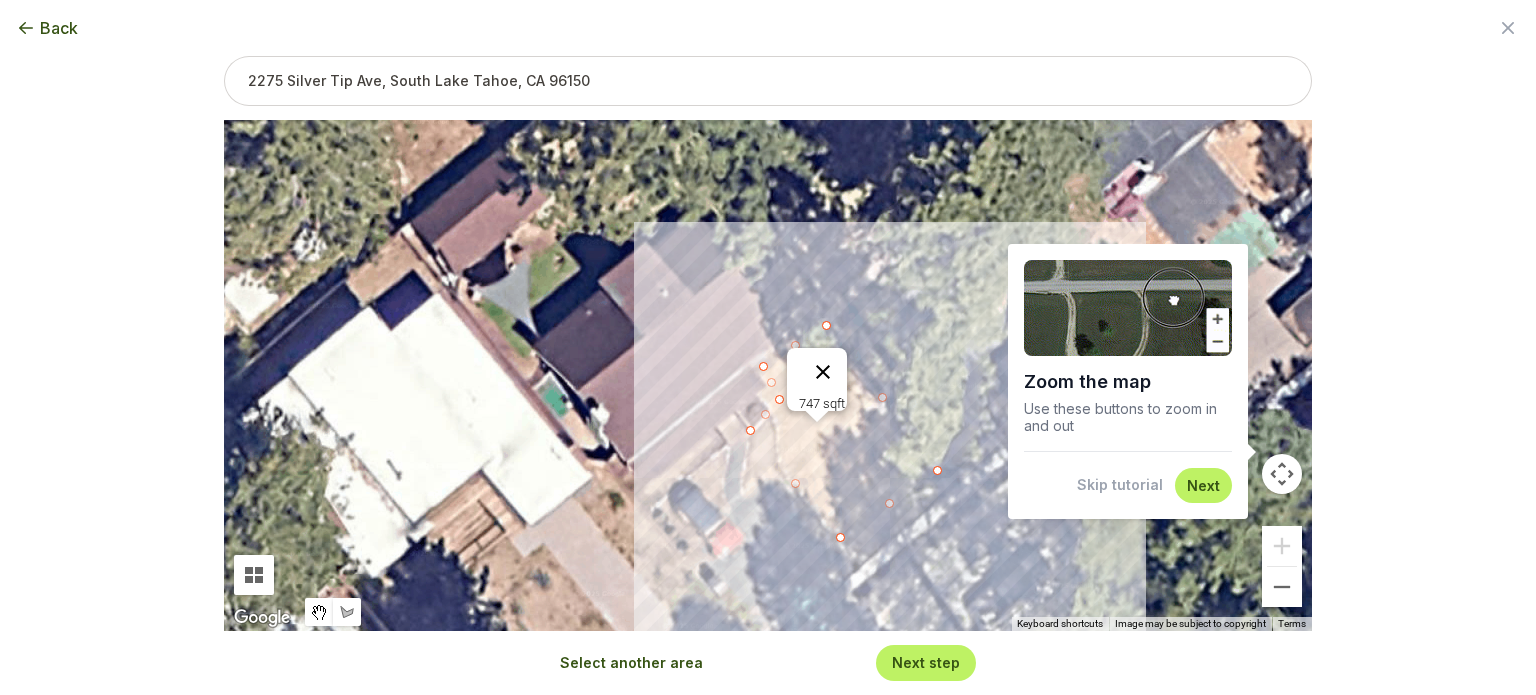 click at bounding box center (823, 372) 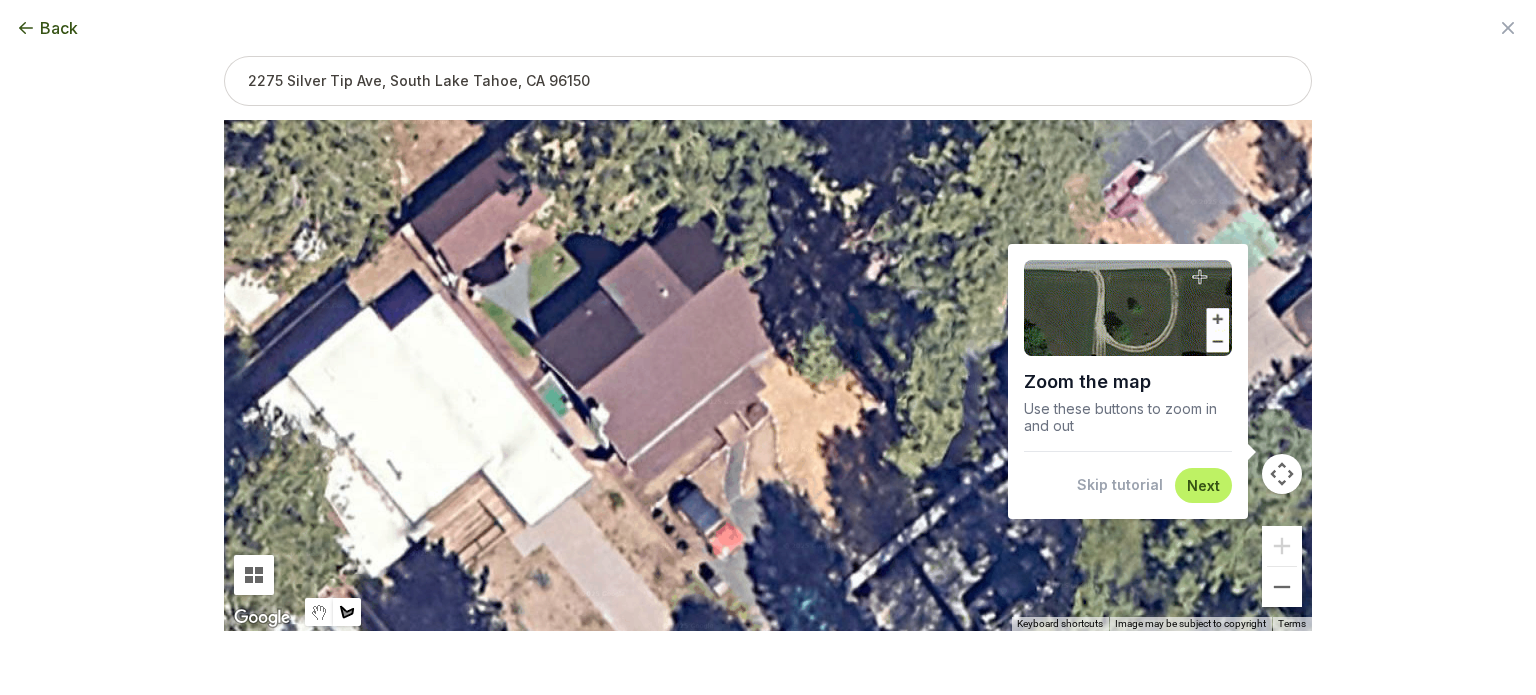 click at bounding box center [506, 94] 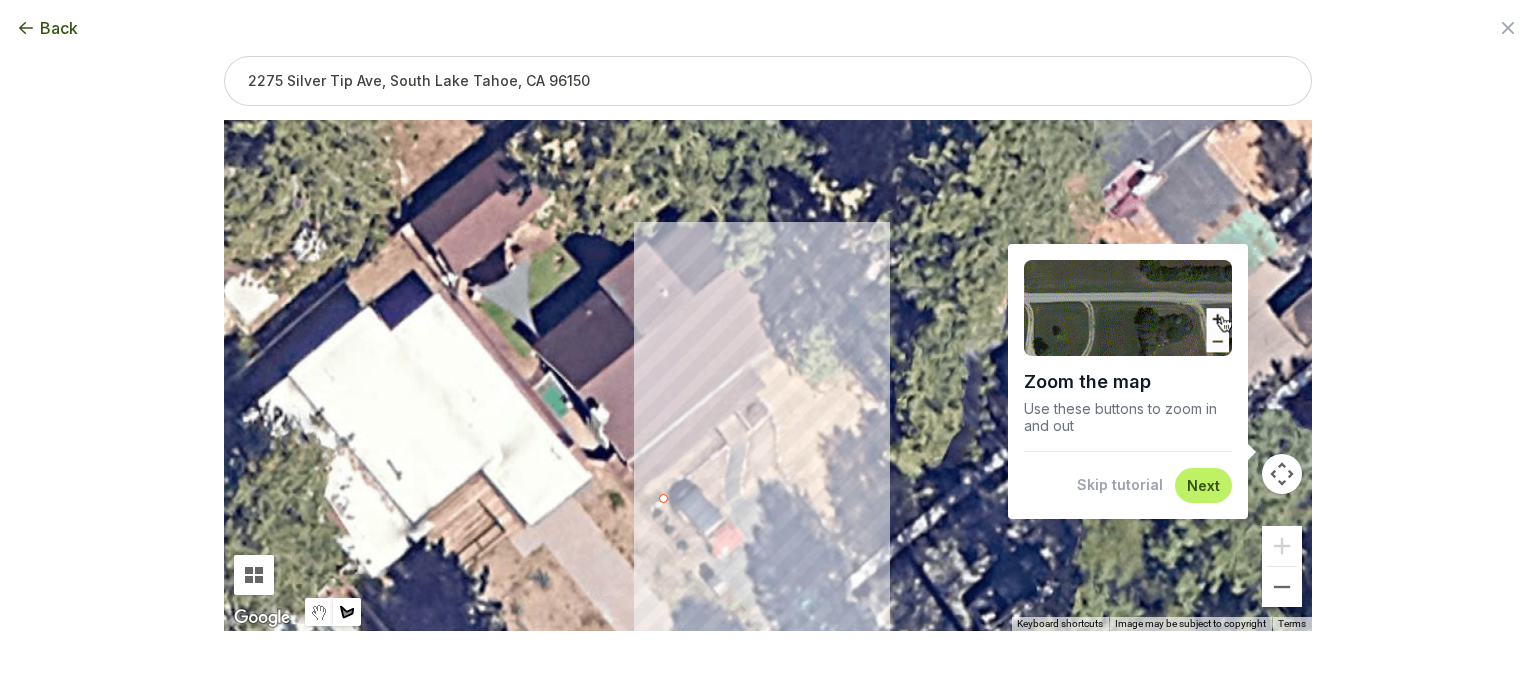 click at bounding box center (506, 94) 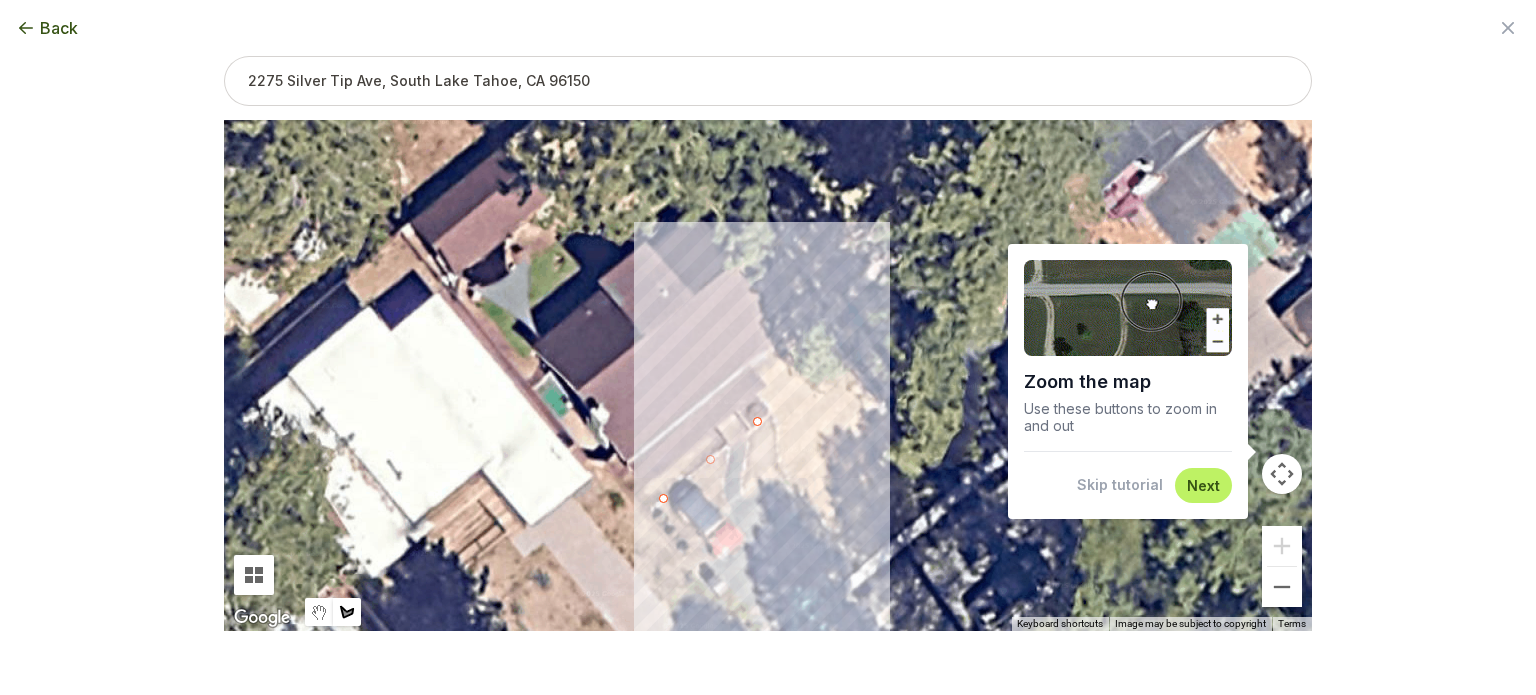 click at bounding box center [506, 94] 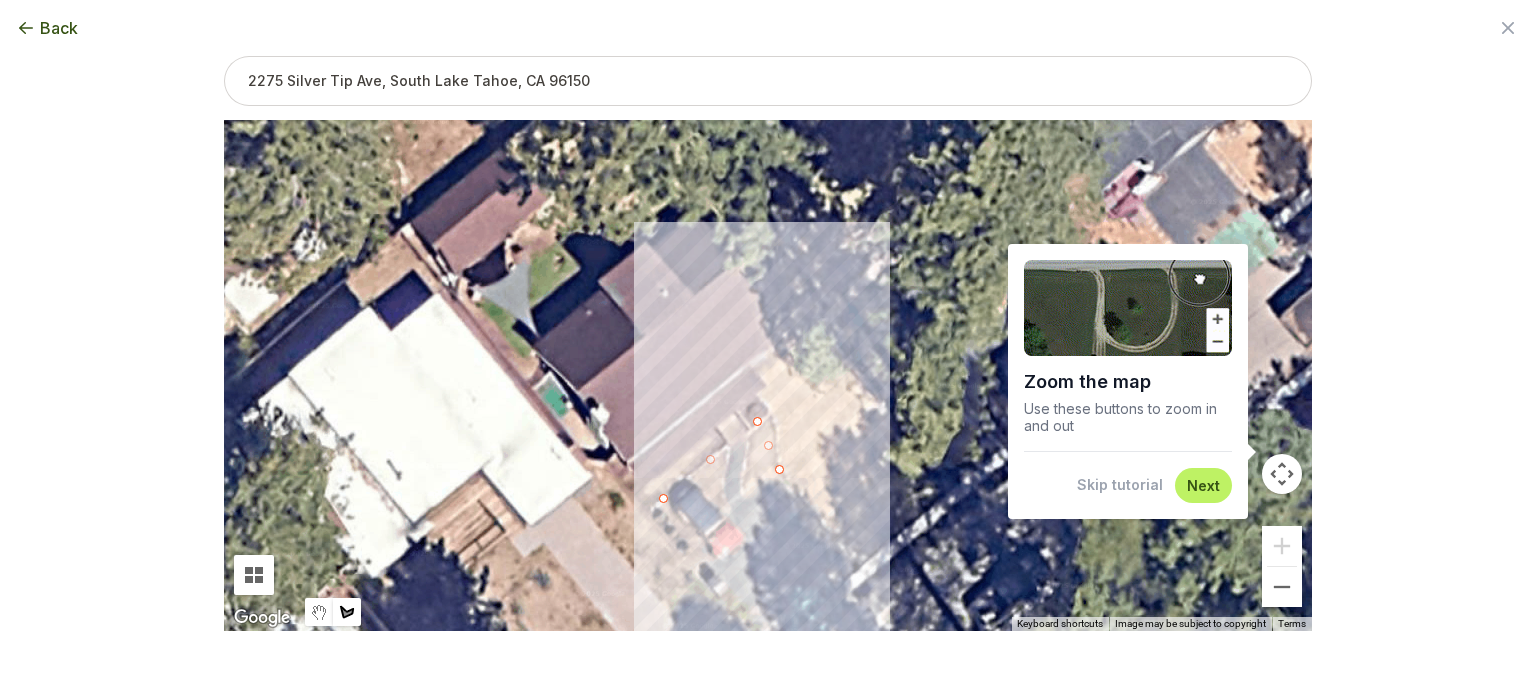 click at bounding box center [506, 94] 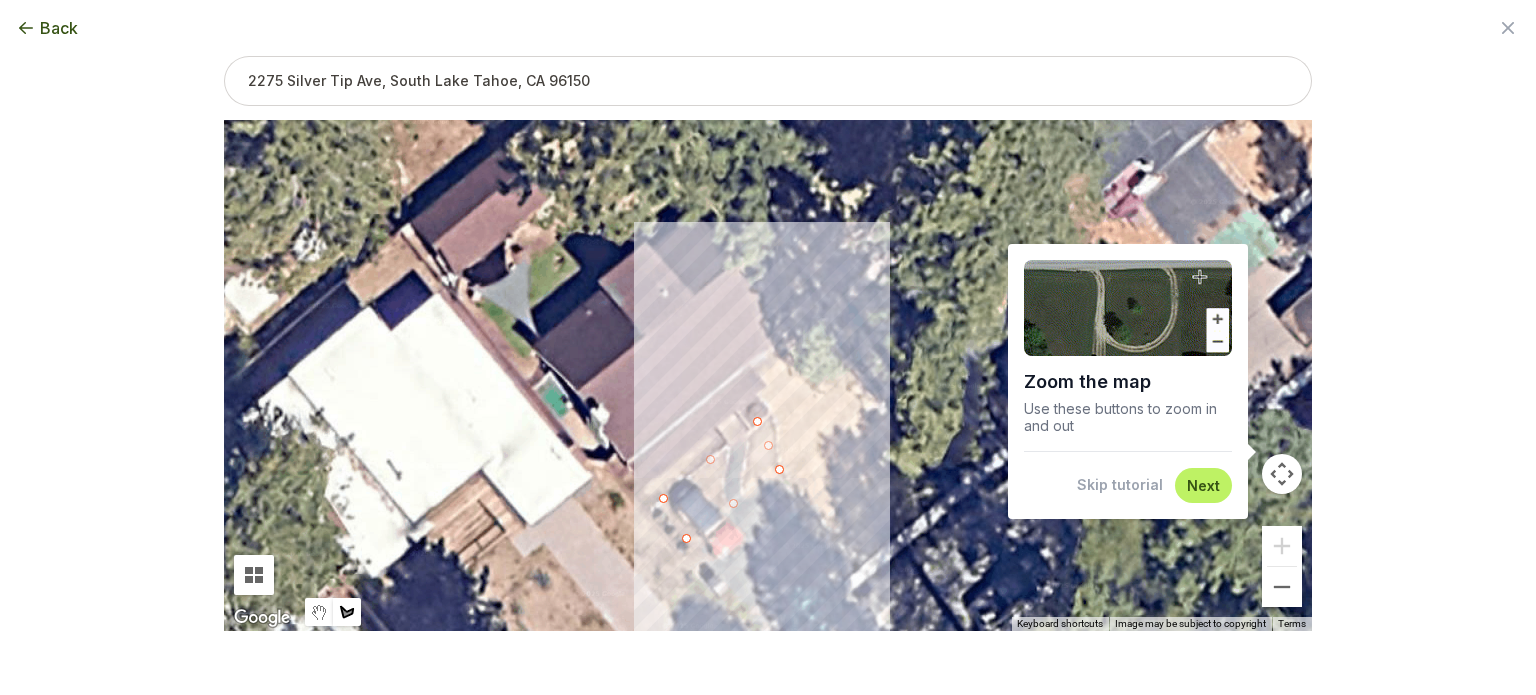 click at bounding box center (506, 94) 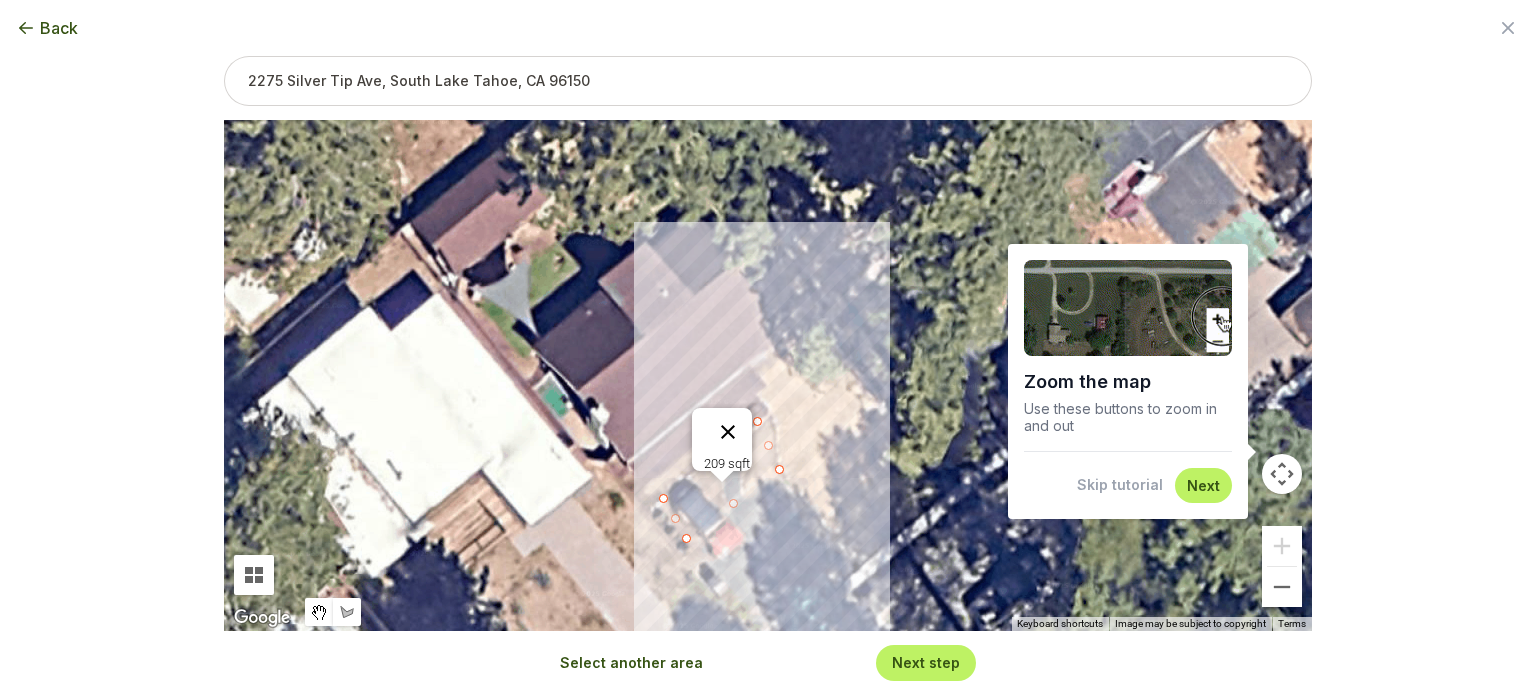 click at bounding box center (728, 432) 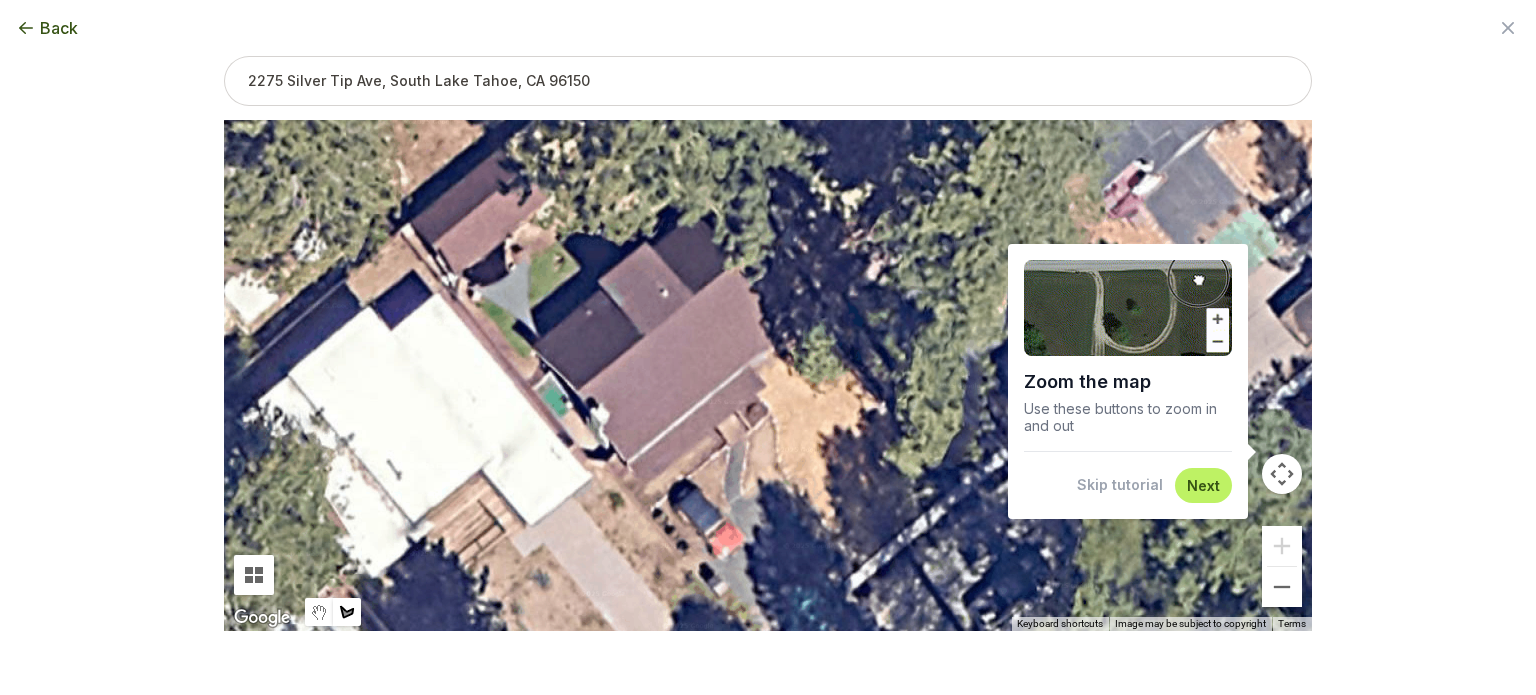 click on "Back" at bounding box center (59, 28) 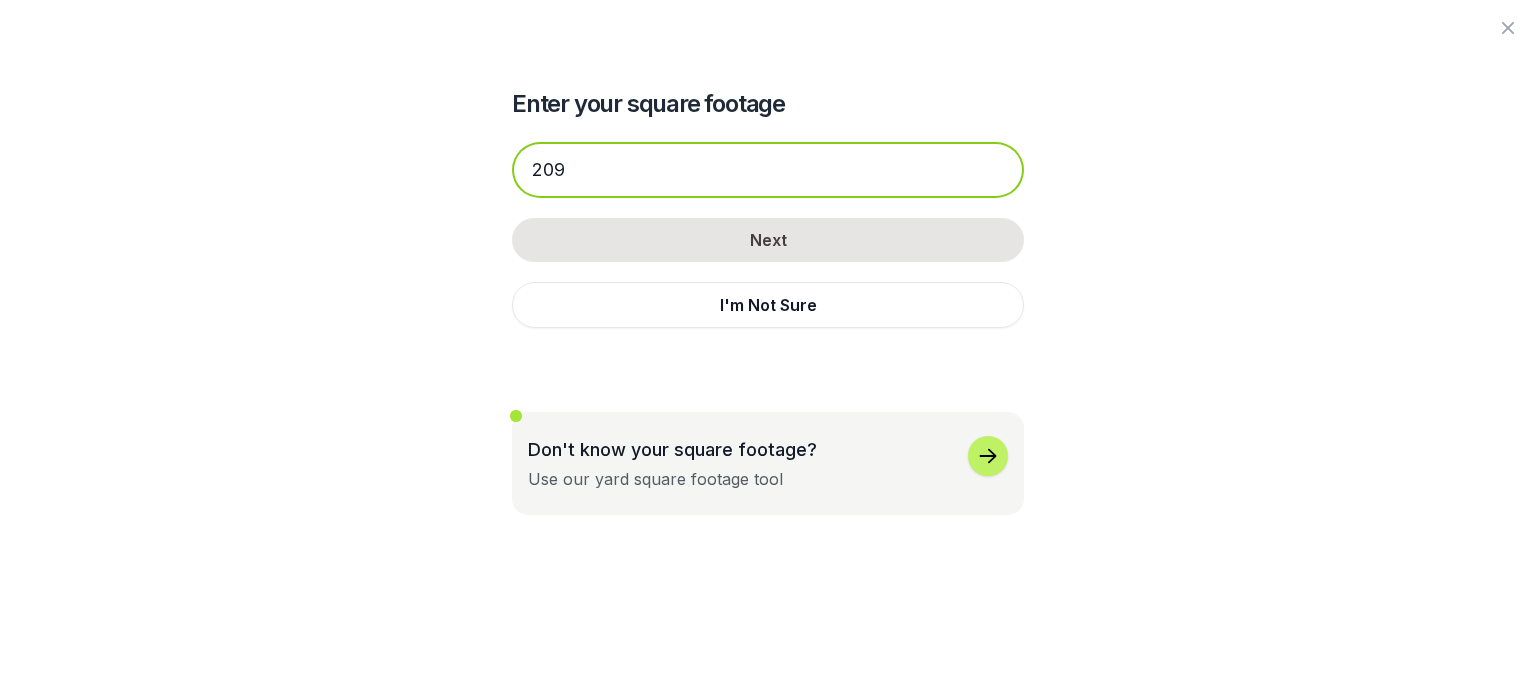 click on "209" at bounding box center (768, 170) 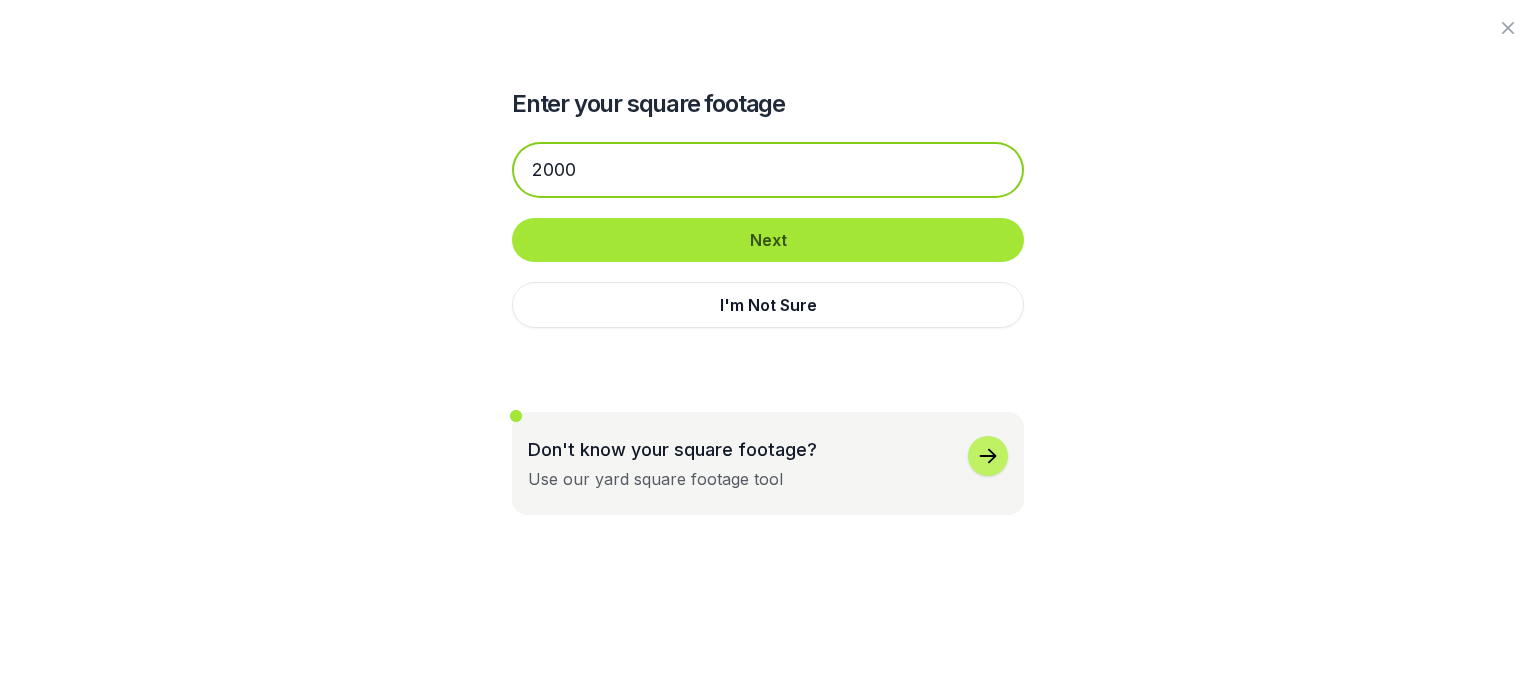 type on "2000" 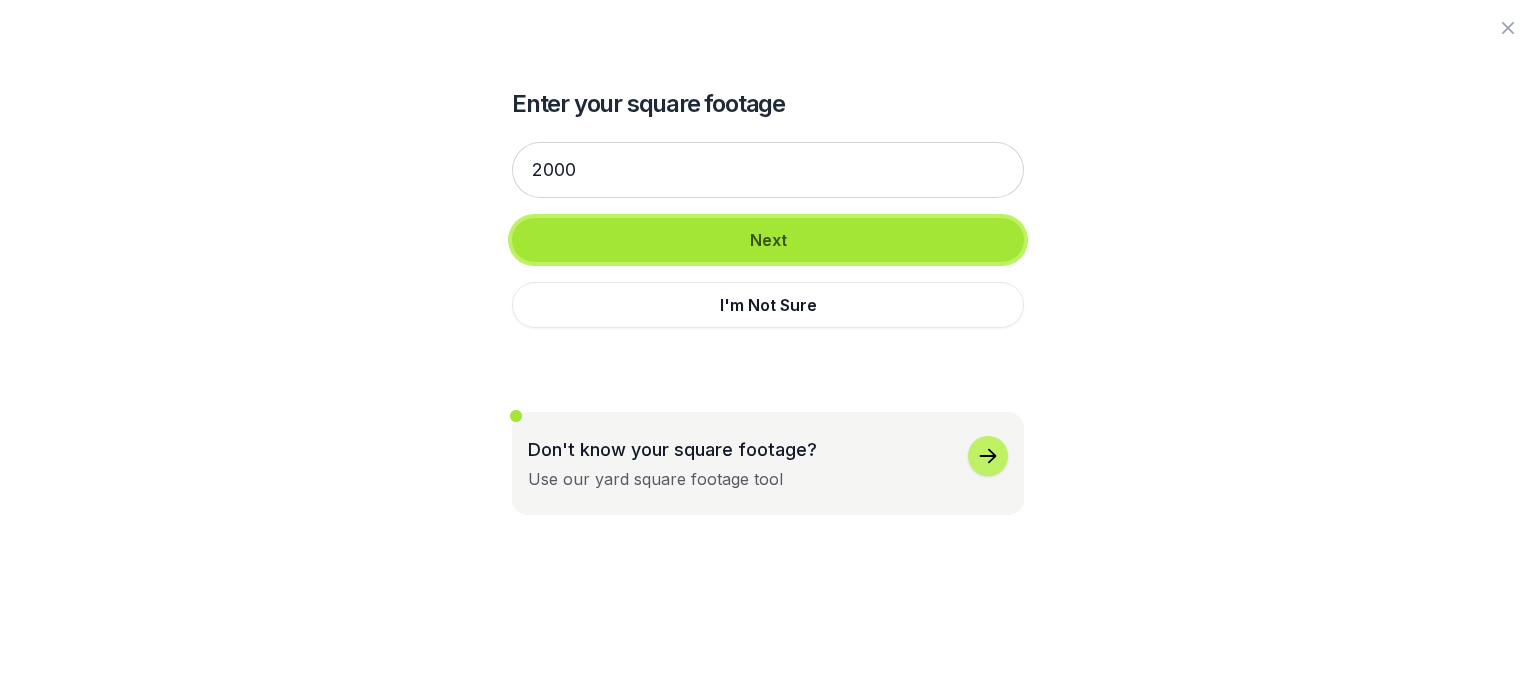 click on "Next" at bounding box center [768, 240] 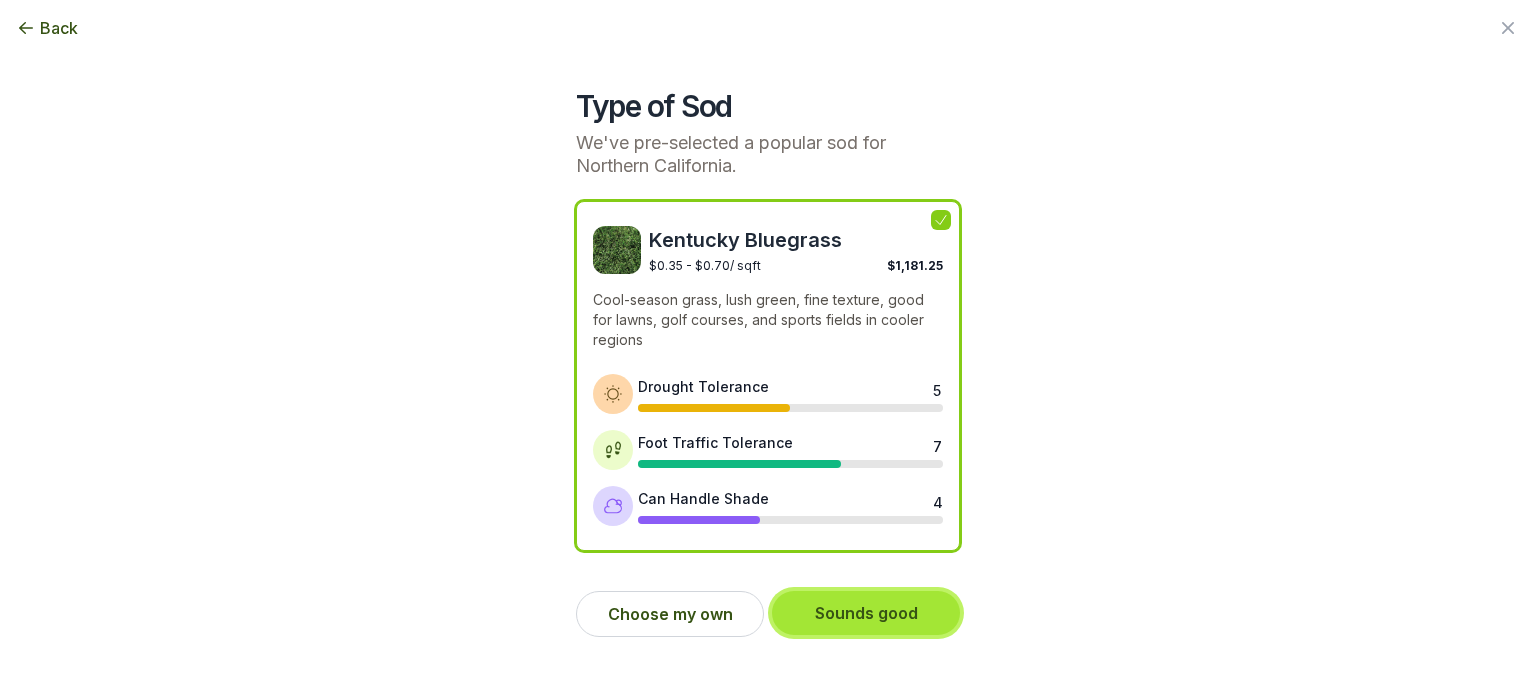 click on "Sounds good" at bounding box center (866, 613) 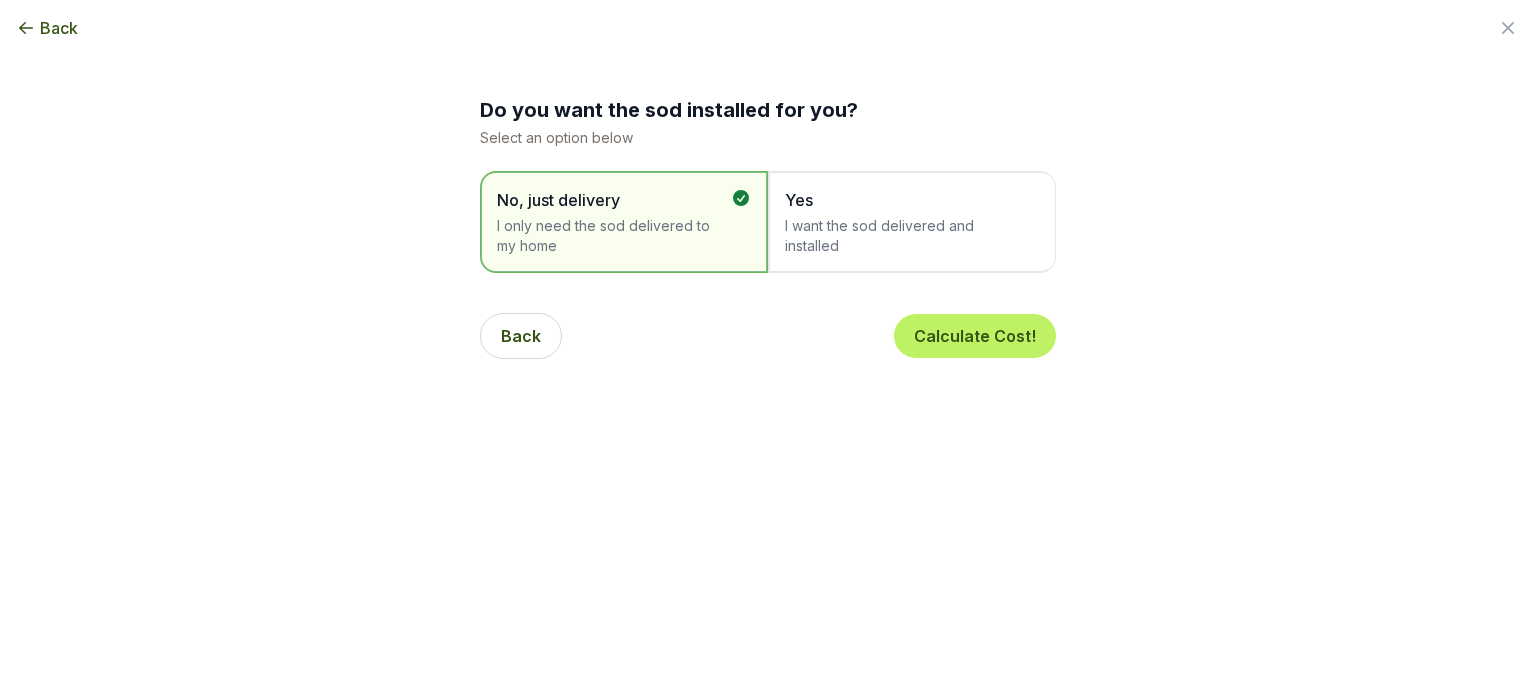 click on "I want the sod delivered and installed" at bounding box center [902, 236] 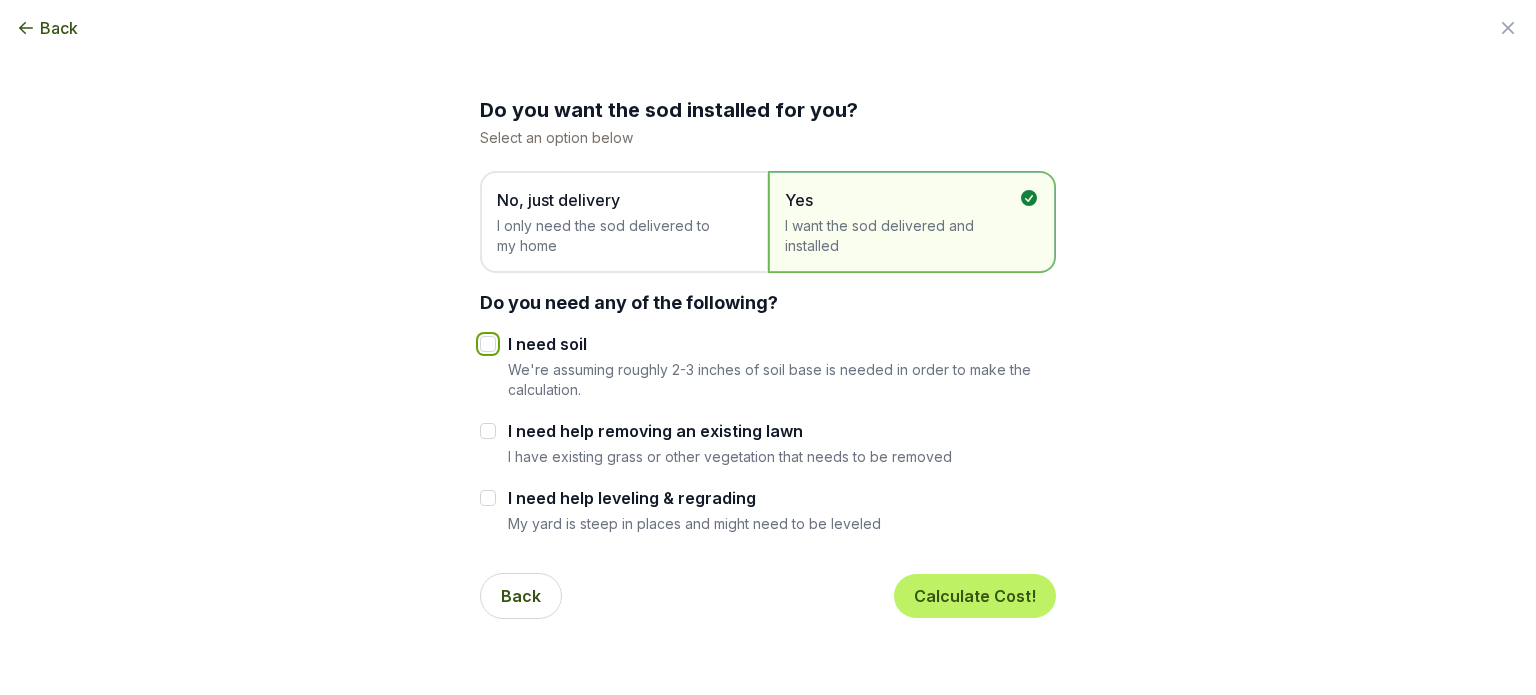 click on "I need soil" at bounding box center (488, 344) 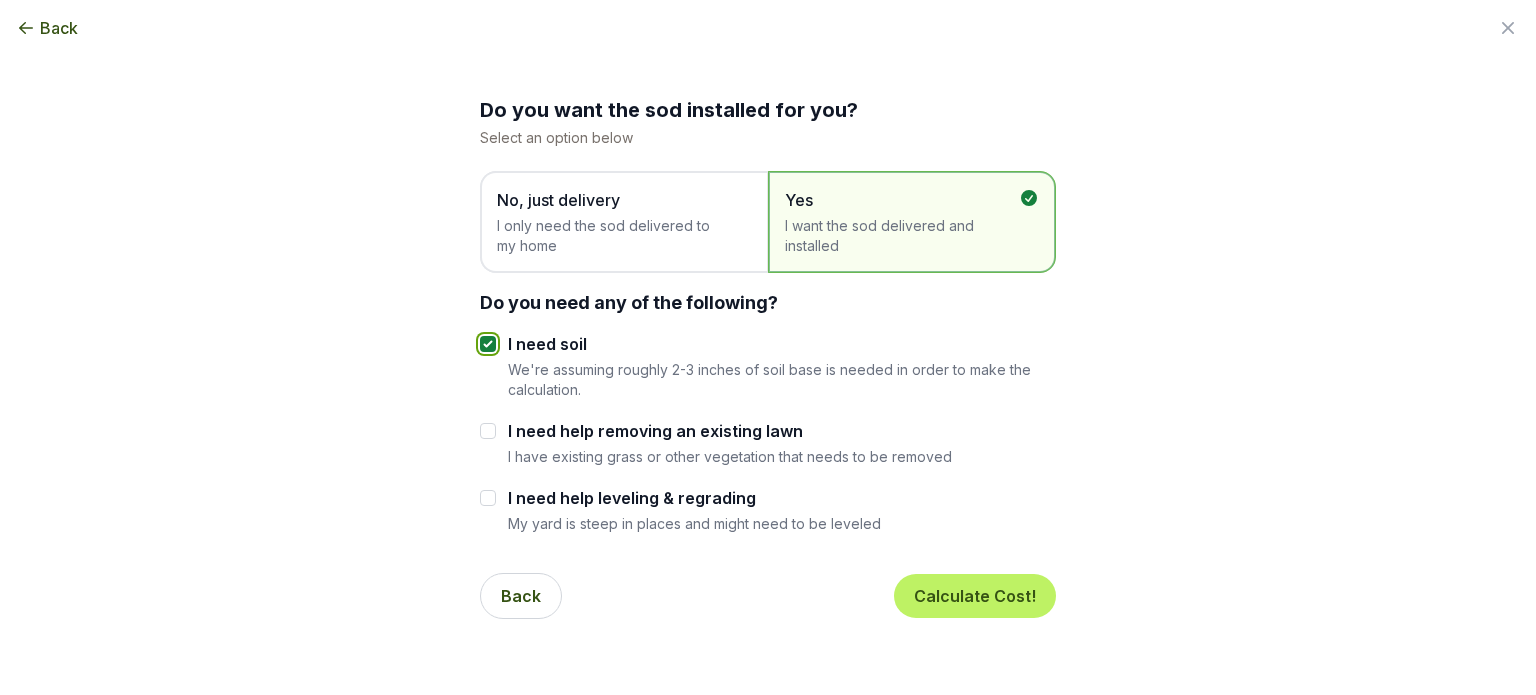 checkbox on "true" 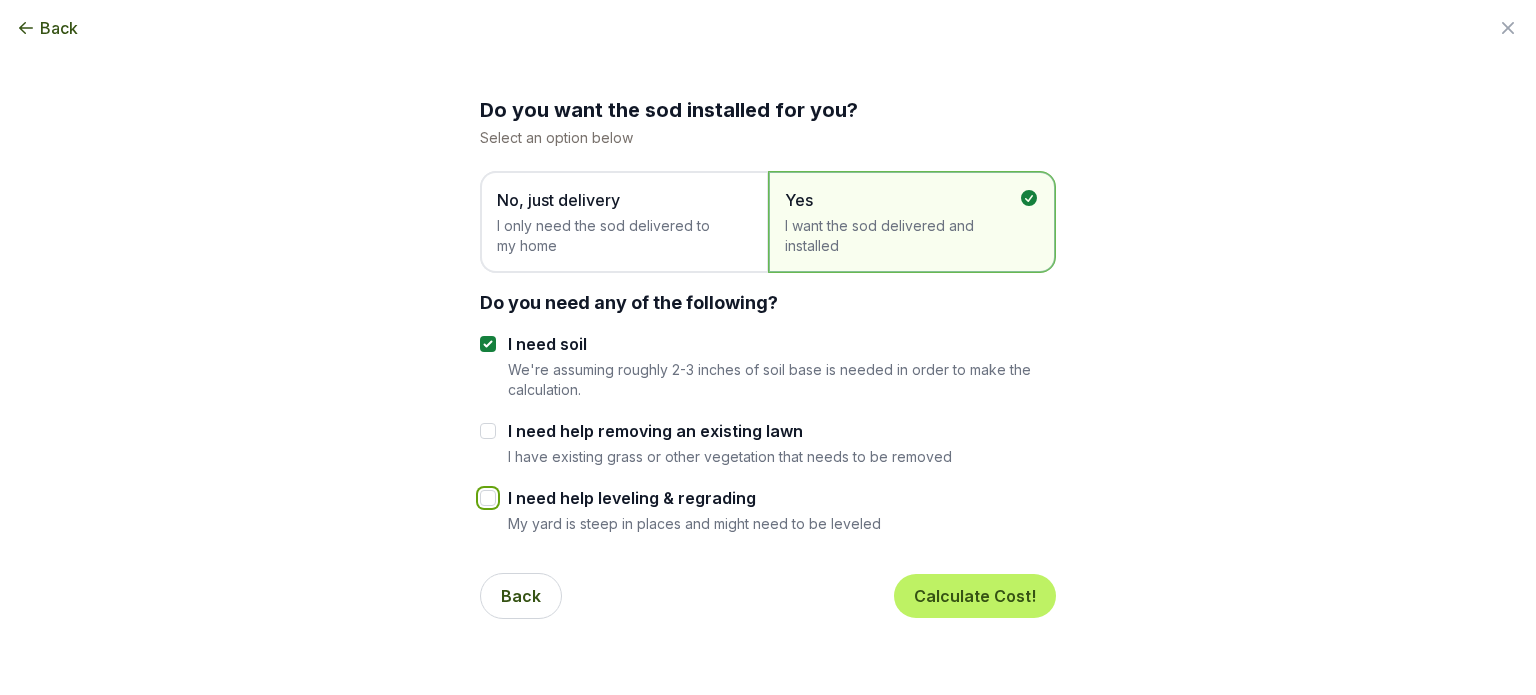 click on "I need help leveling & regrading" at bounding box center [488, 498] 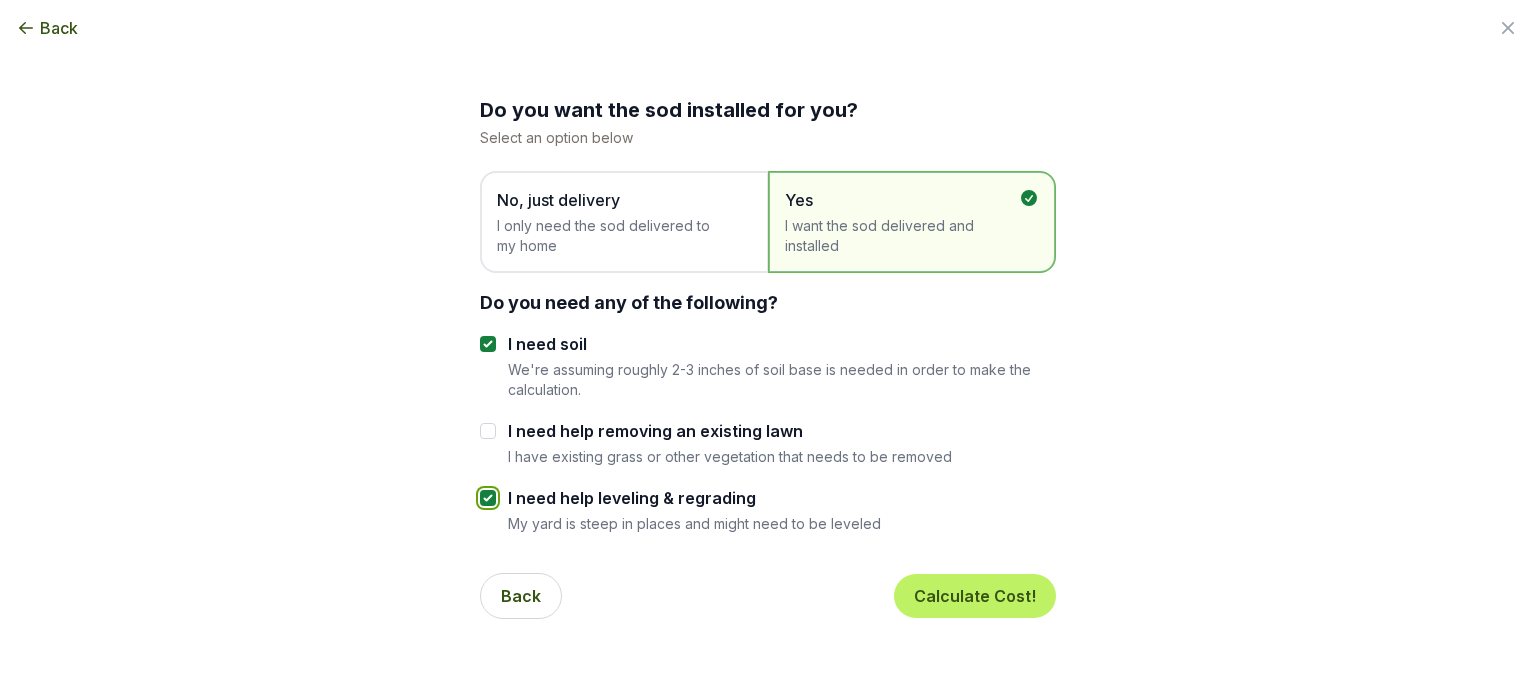 checkbox on "true" 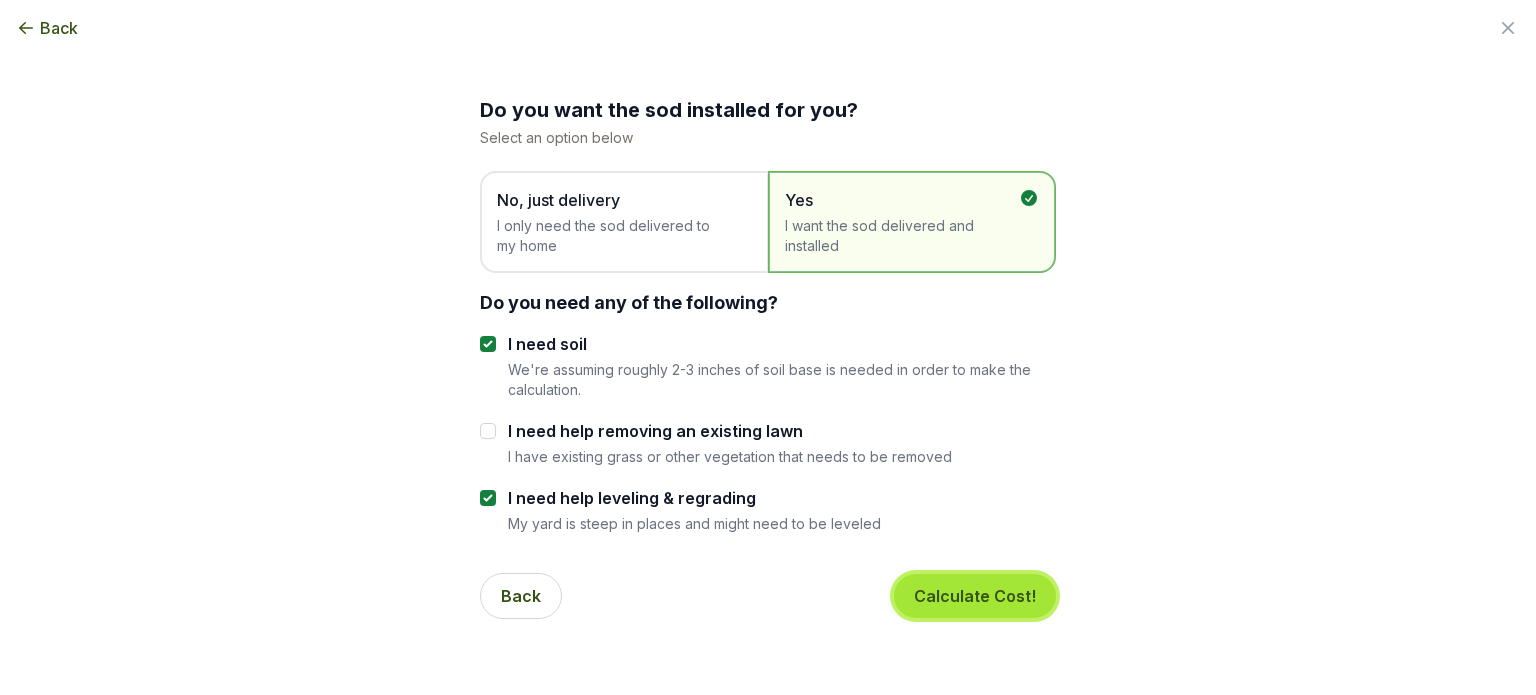 click on "Calculate Cost!" at bounding box center [975, 596] 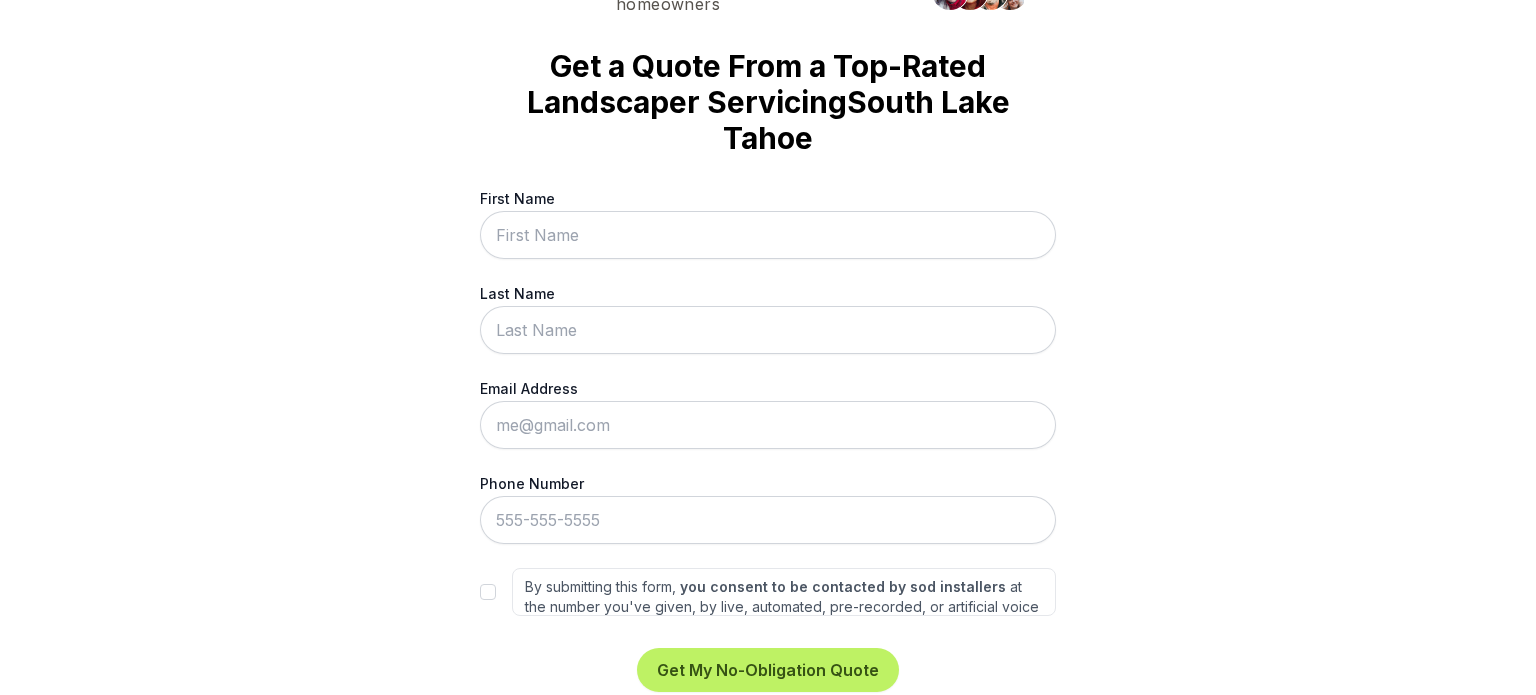 scroll, scrollTop: 124, scrollLeft: 0, axis: vertical 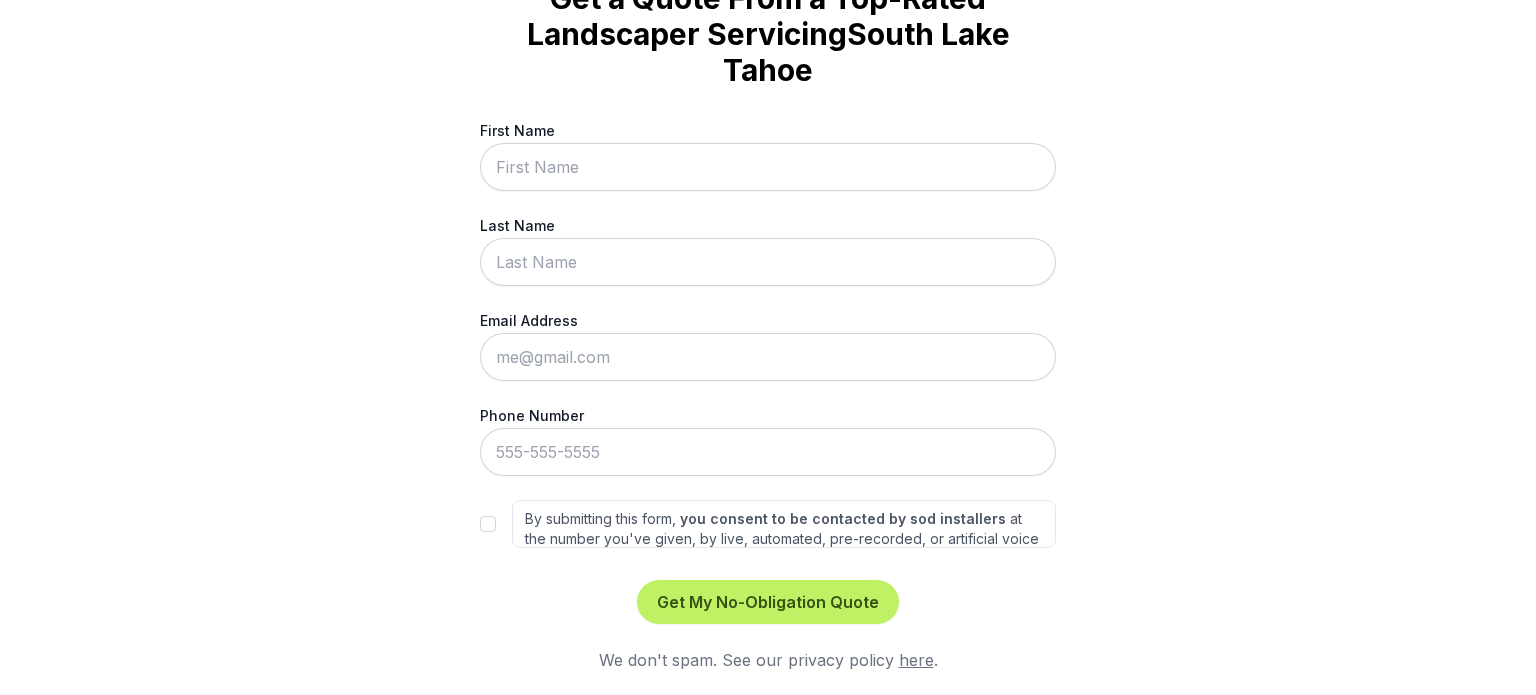 click on "[FIRST] [LAST] [EMAIL] [PHONE] By submitting this form, you consent to be contacted by sod installers at the number you've given, by live, automated, pre-recorded, or artificial voice calls, and/or texts. This is to ensure we can efficiently assist you in finding the right services for your needs. Our partner network is supplemented by Networx Systems, Inc. and its own Trusted Partners. Other Terms and Conditions apply." at bounding box center [768, 334] 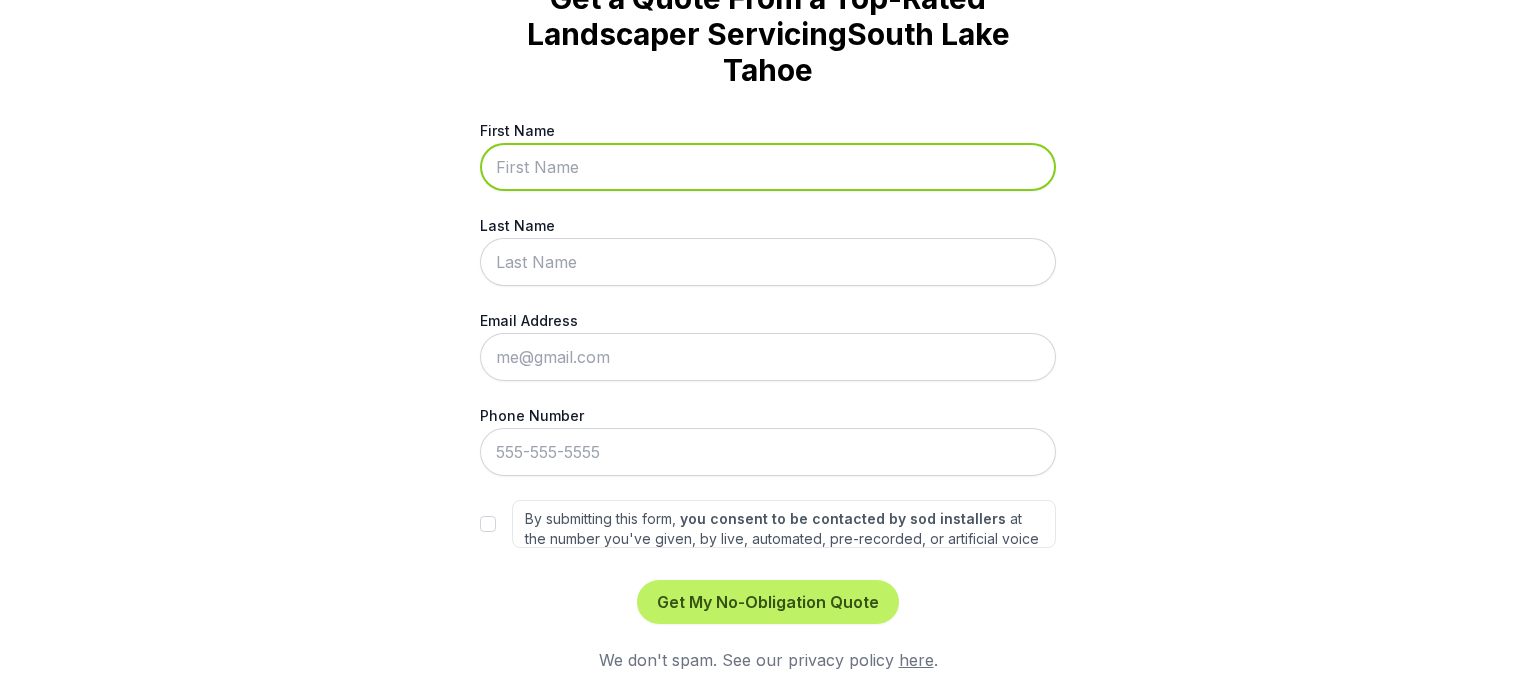 click on "First Name" at bounding box center [768, 167] 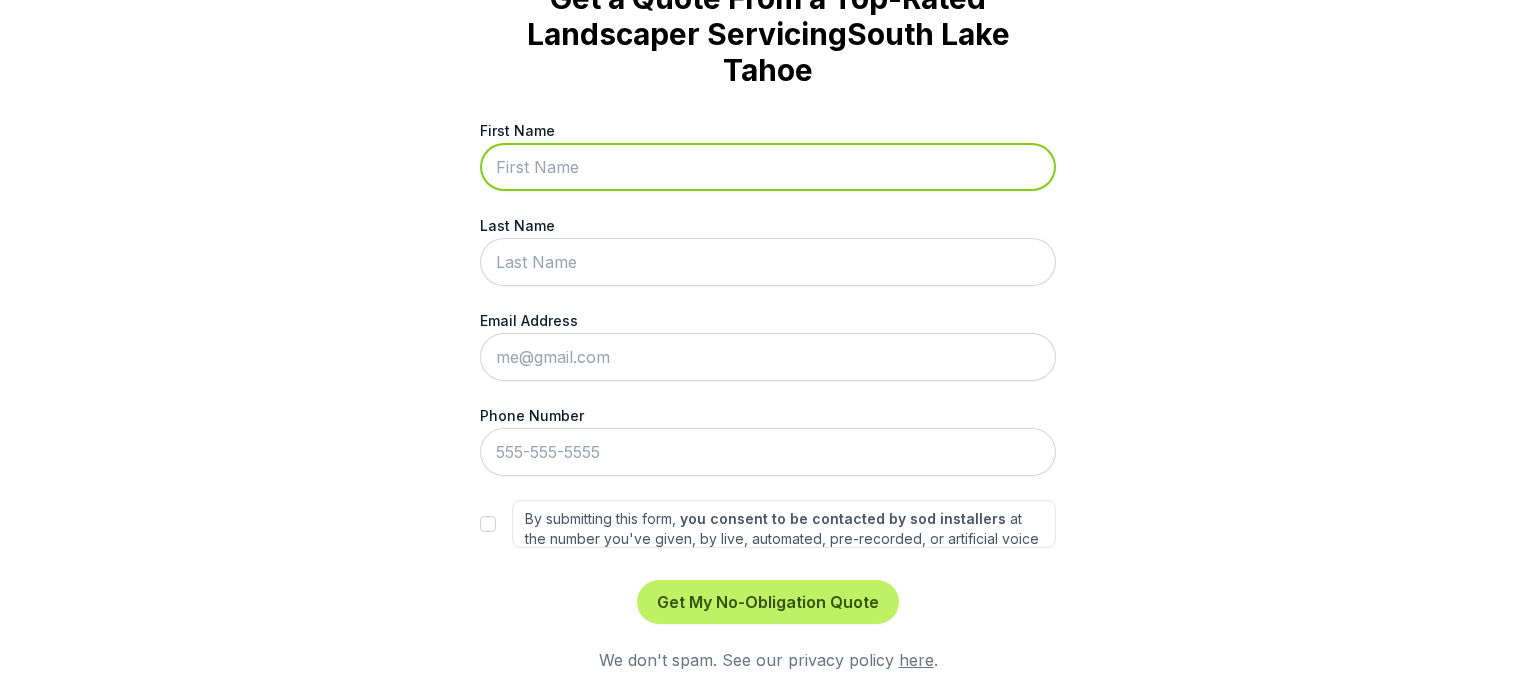 type on "[FIRST]" 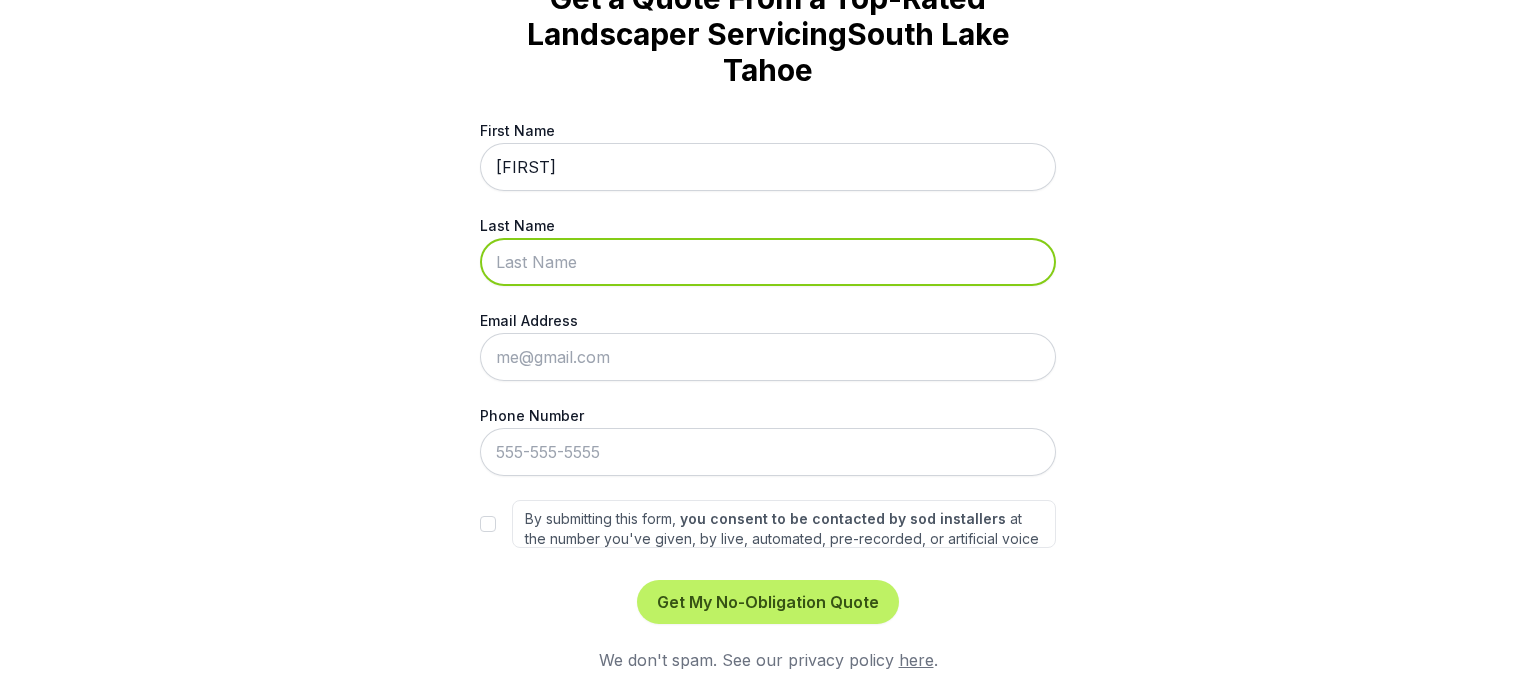 type on "[LAST]" 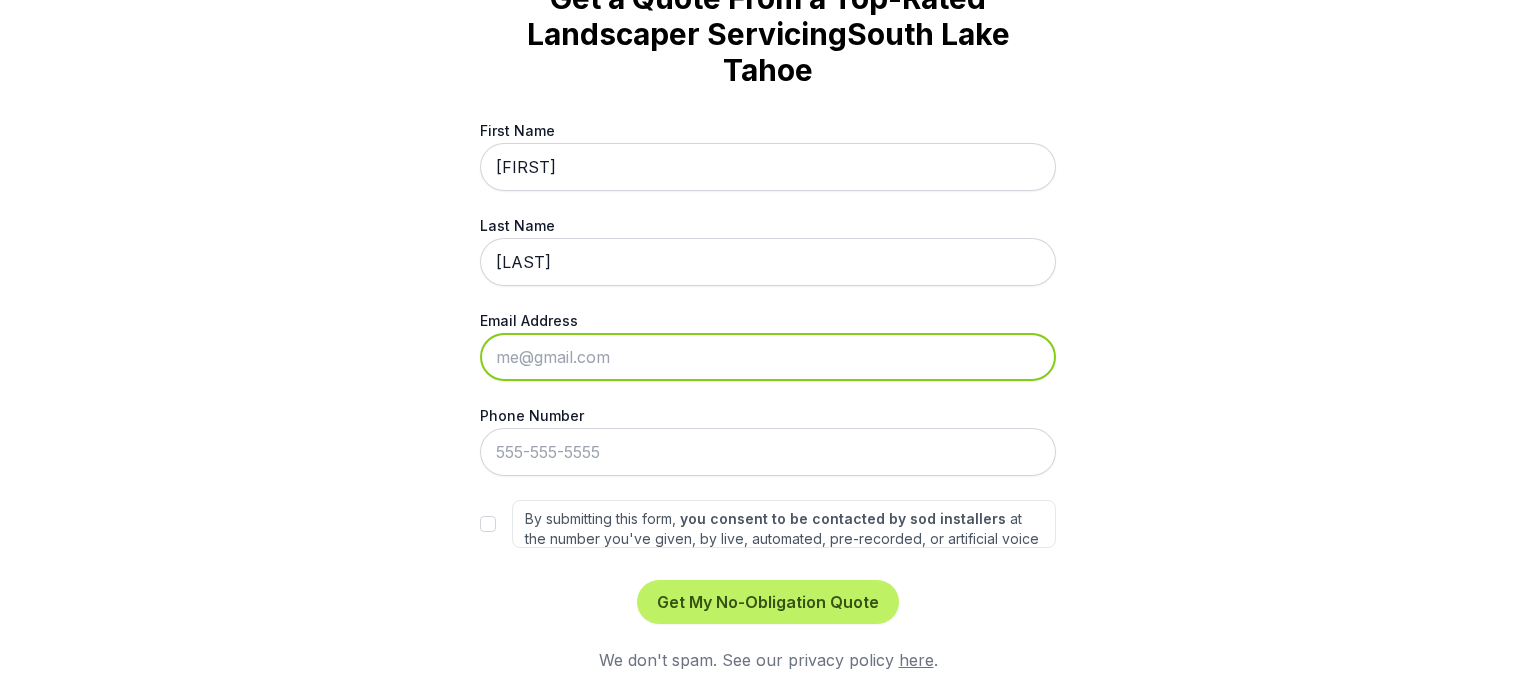 type on "[EMAIL]" 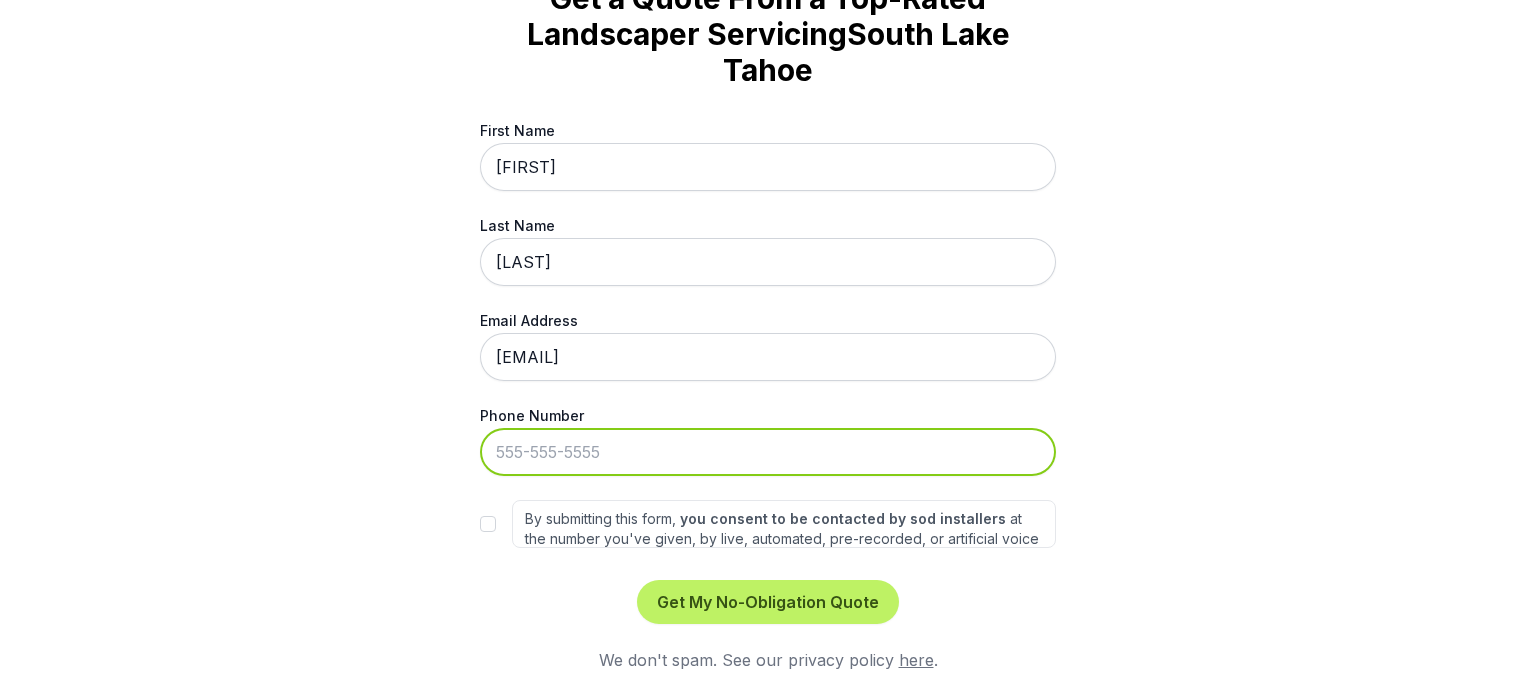type on "[PHONE]" 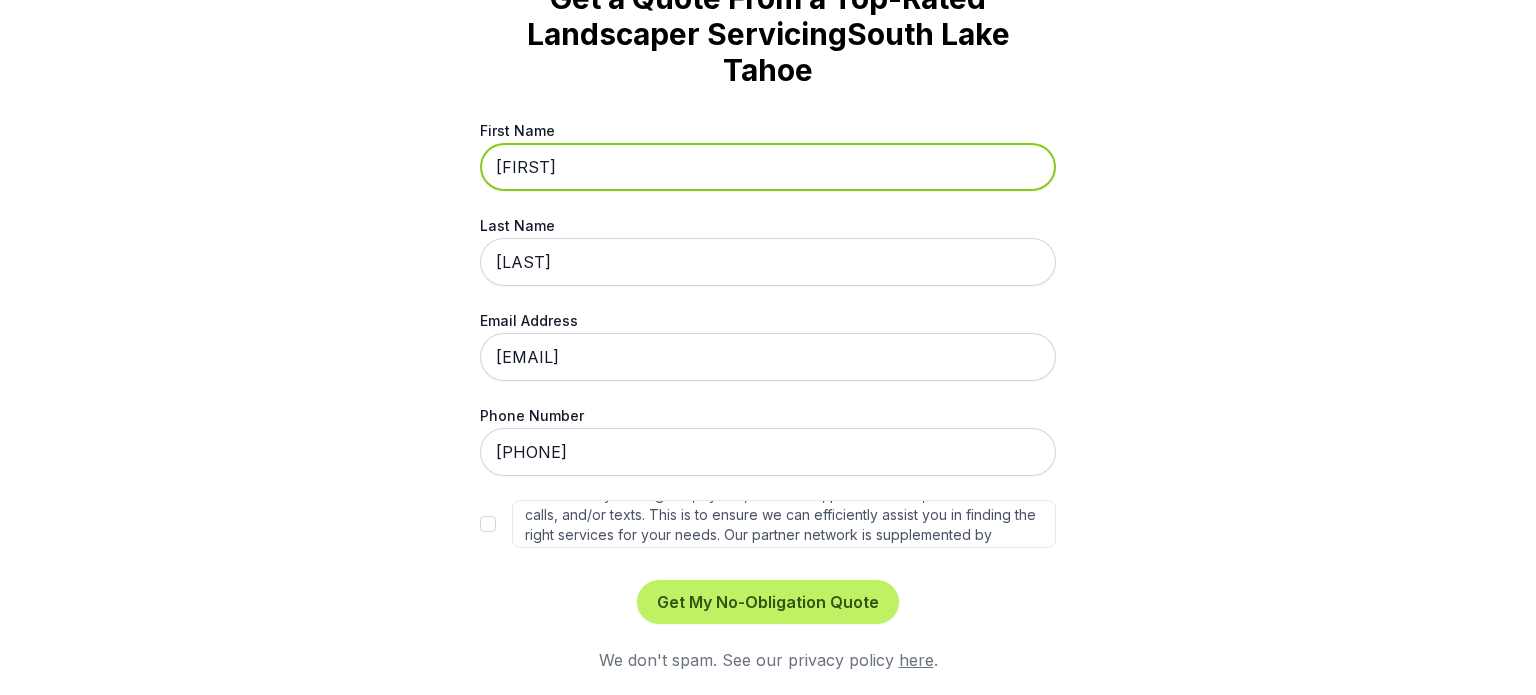scroll, scrollTop: 89, scrollLeft: 0, axis: vertical 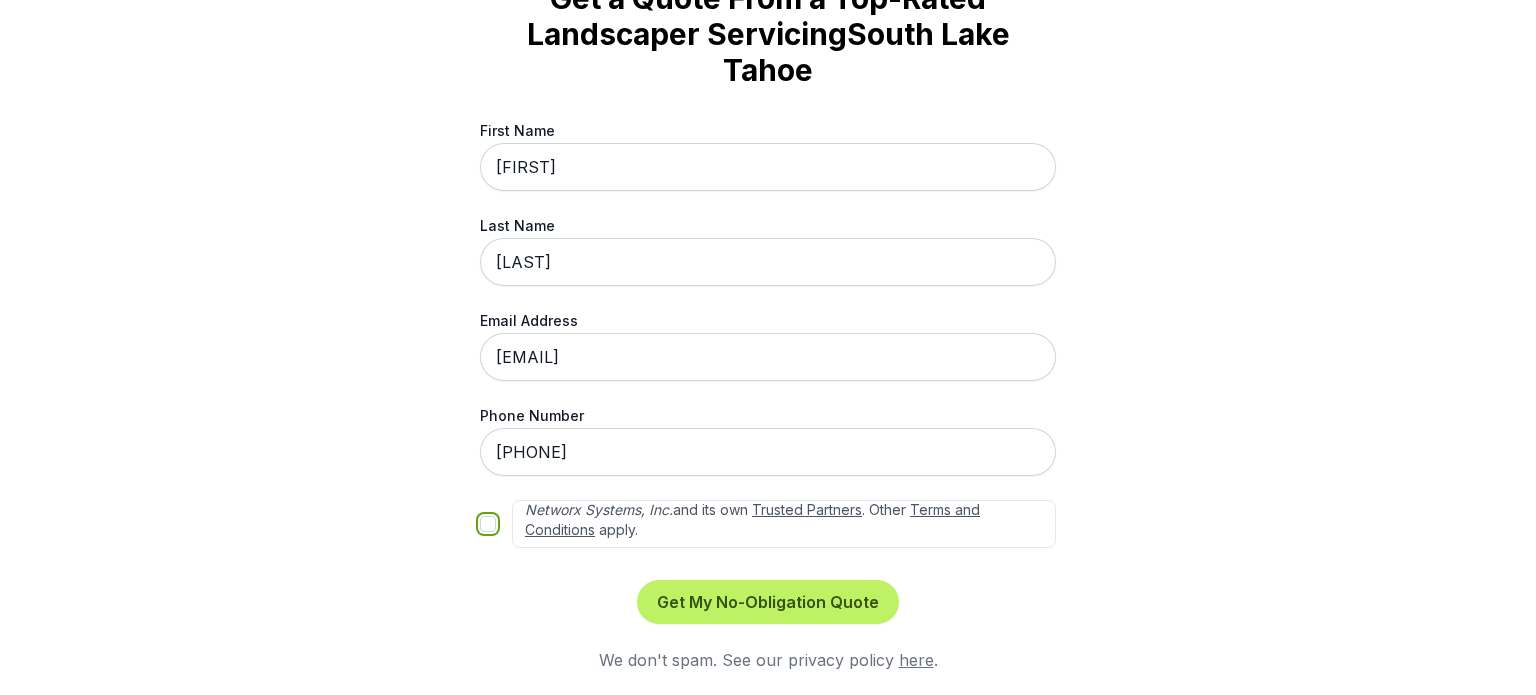 click on "By submitting this form,   you consent to be contacted by sod installers   at the number you've given, by live, automated, pre-recorded, or artificial voice calls, and/or texts. This is to ensure we can efficiently assist you in finding the right services for your needs. Our partner network is supplemented by   Networx Systems, Inc.  and its own   Trusted Partners . Other   Terms and Conditions   apply." at bounding box center [488, 524] 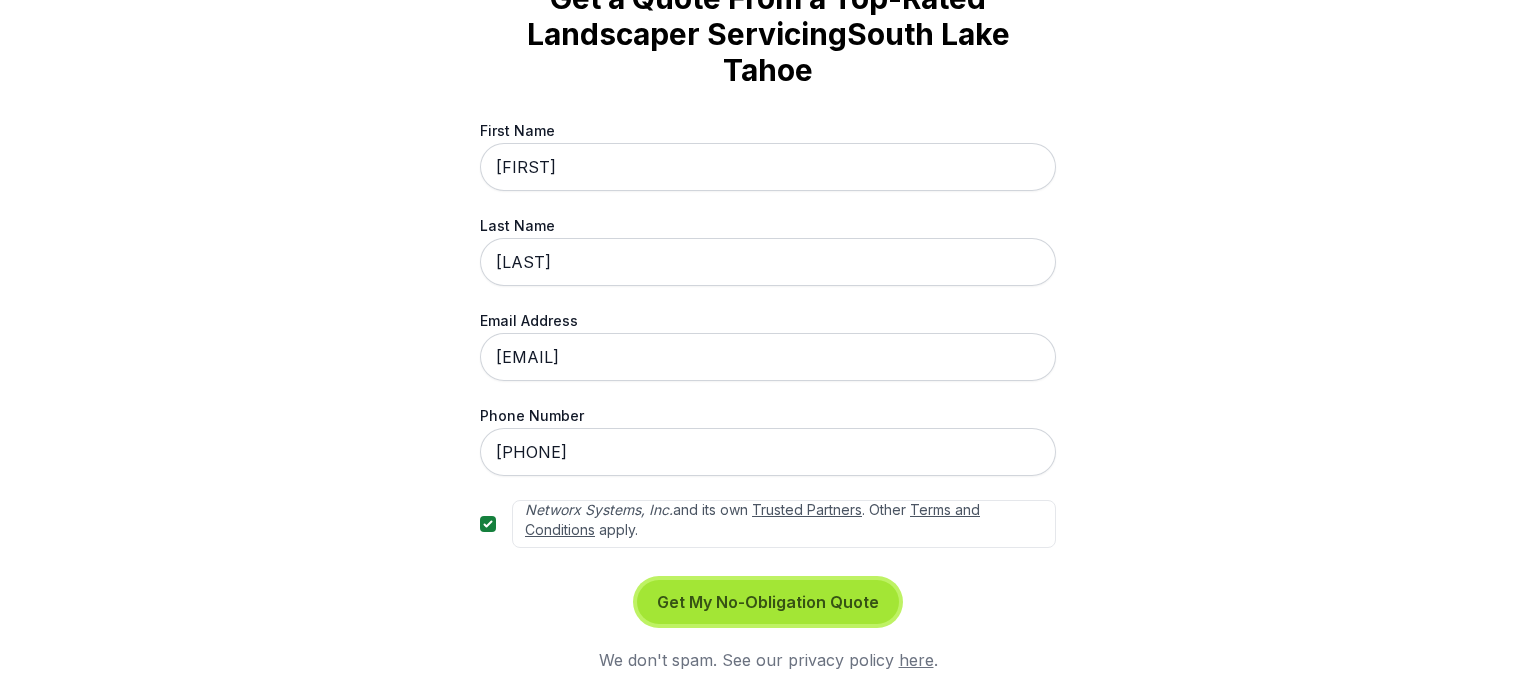 click on "Get My No-Obligation Quote" at bounding box center (768, 602) 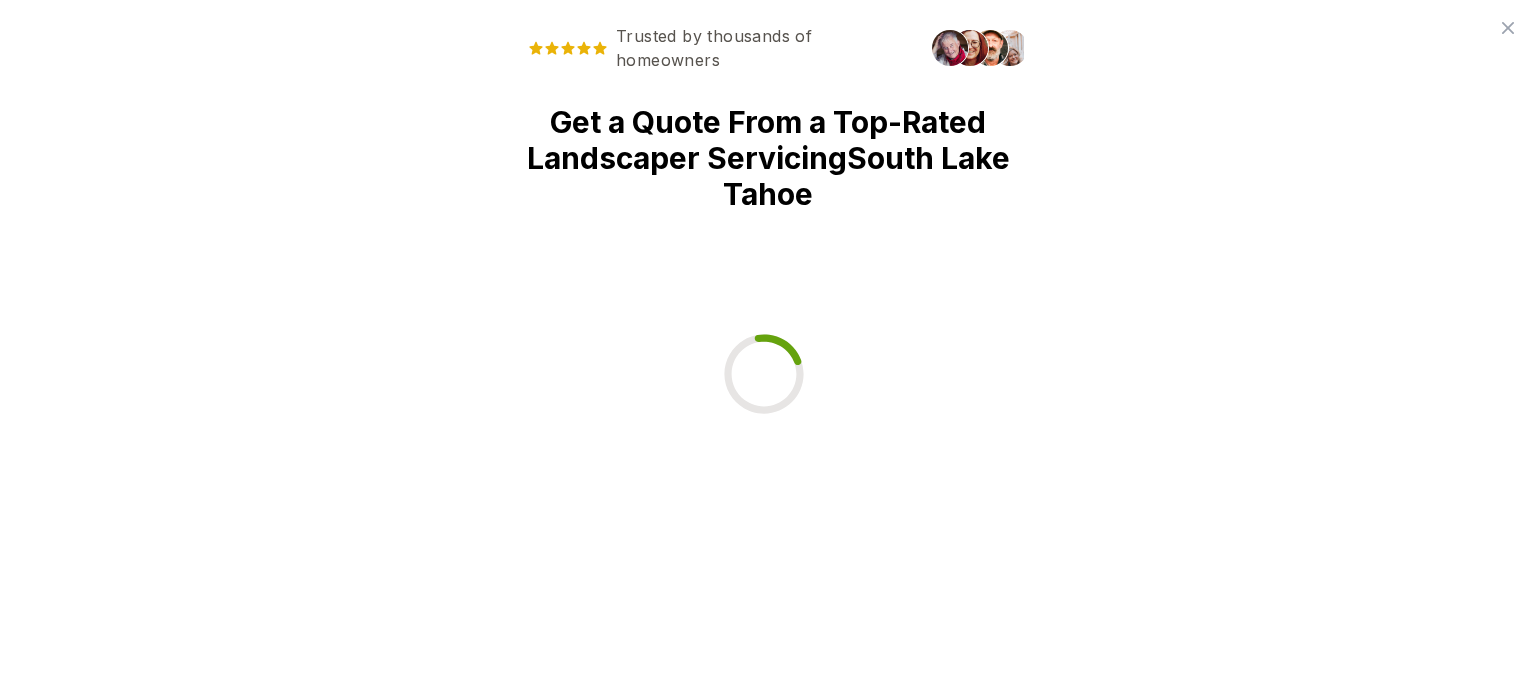 scroll, scrollTop: 0, scrollLeft: 0, axis: both 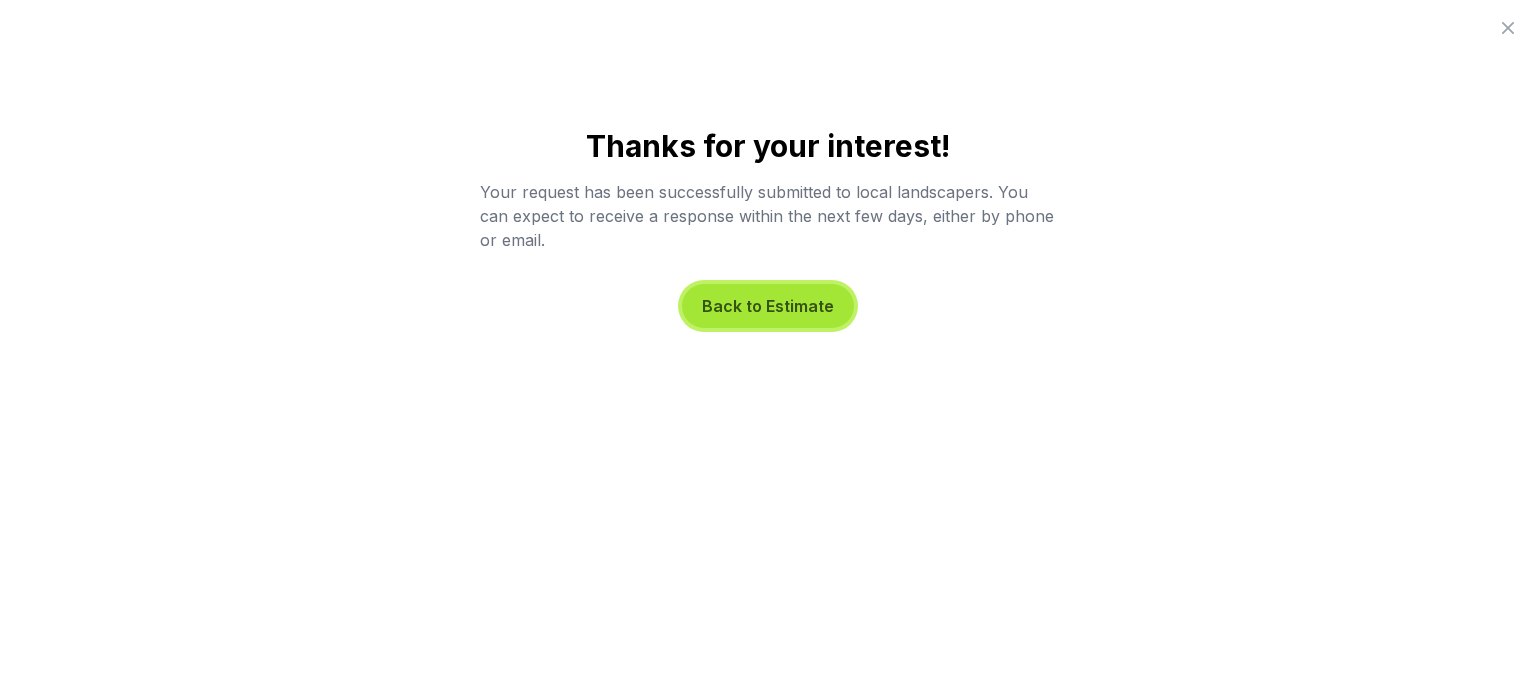 click on "Back to Estimate" at bounding box center (768, 306) 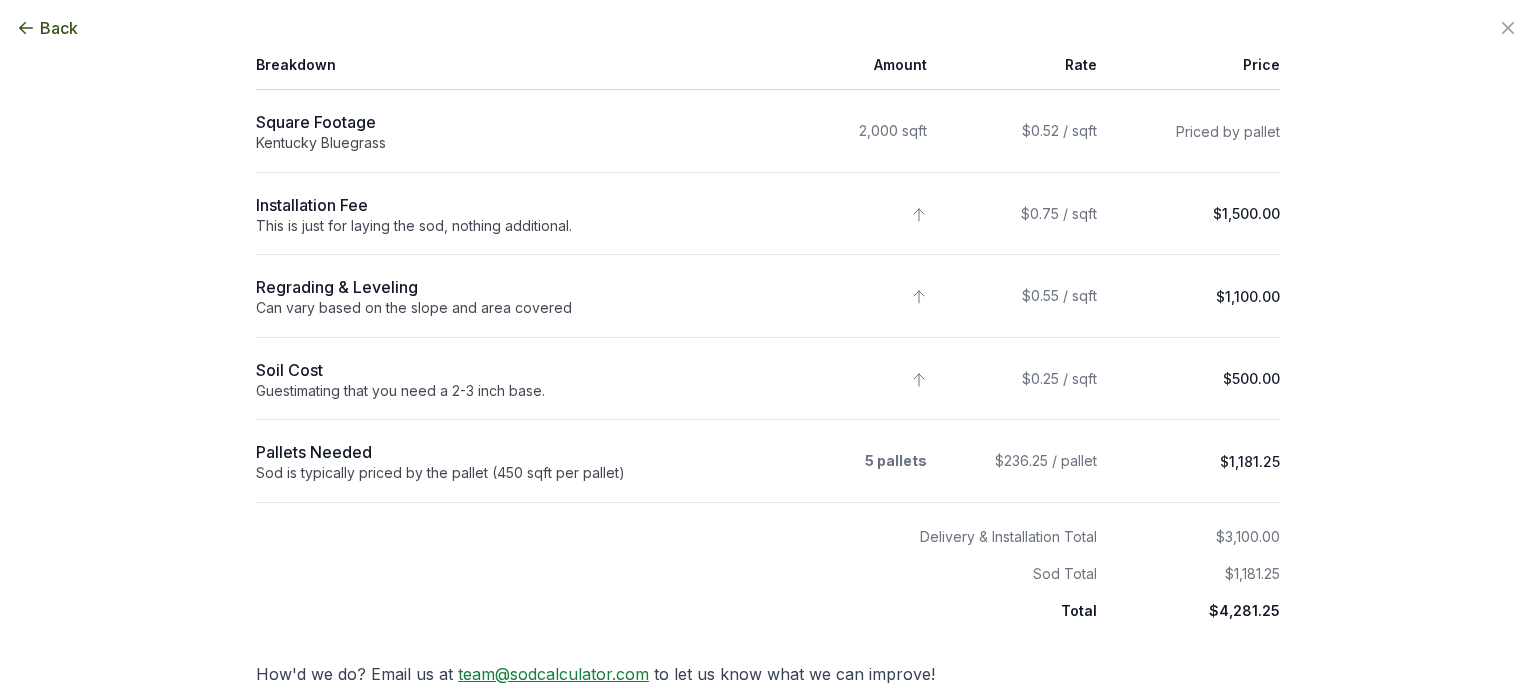 scroll, scrollTop: 0, scrollLeft: 0, axis: both 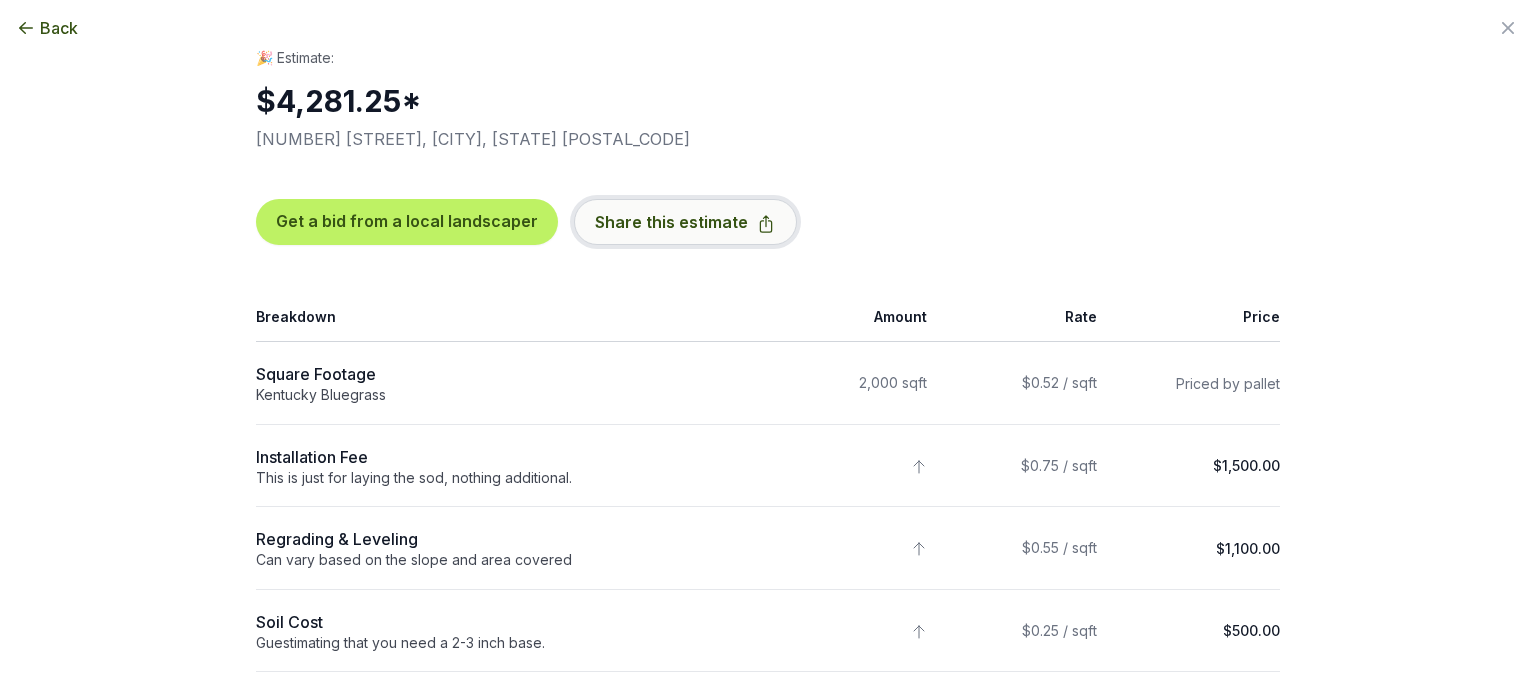click on "Share this estimate" at bounding box center (685, 222) 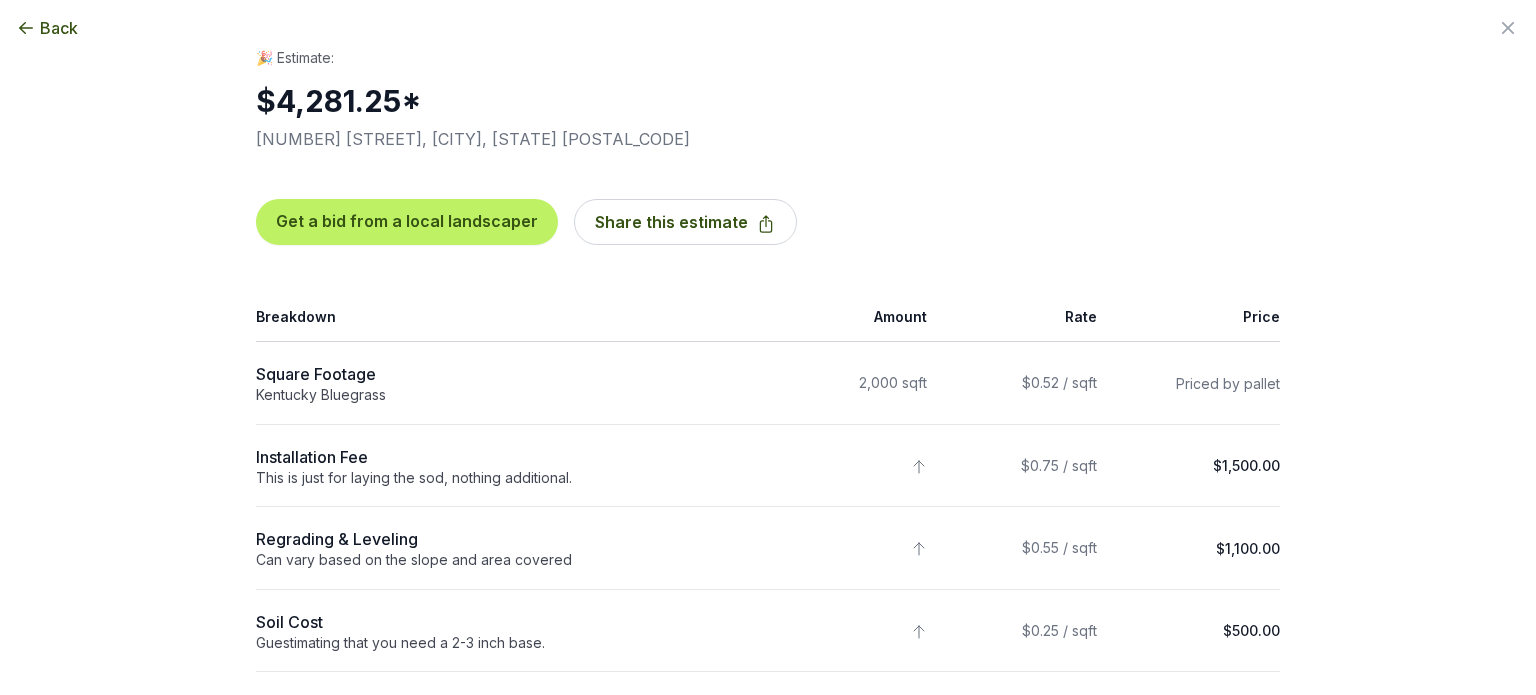 click on "Back" at bounding box center [59, 28] 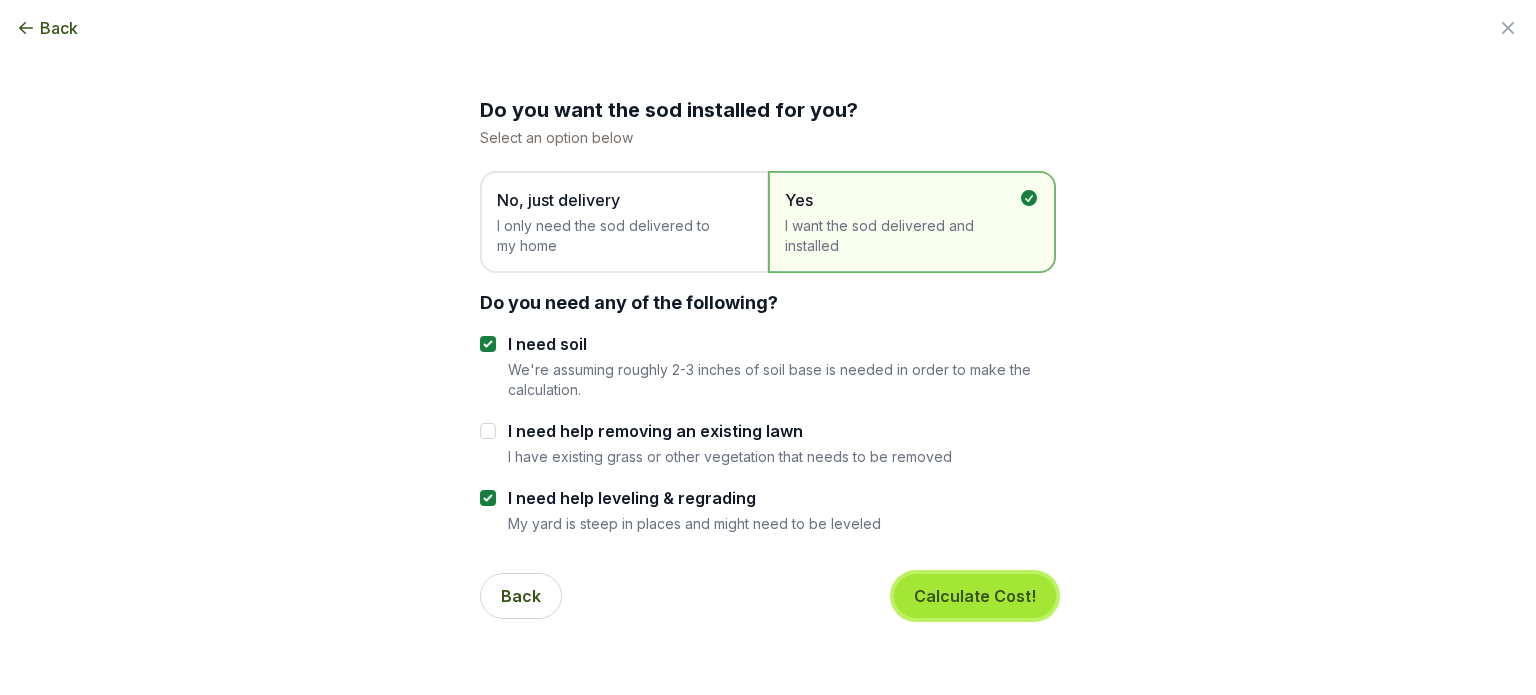 click on "Calculate Cost!" at bounding box center (975, 596) 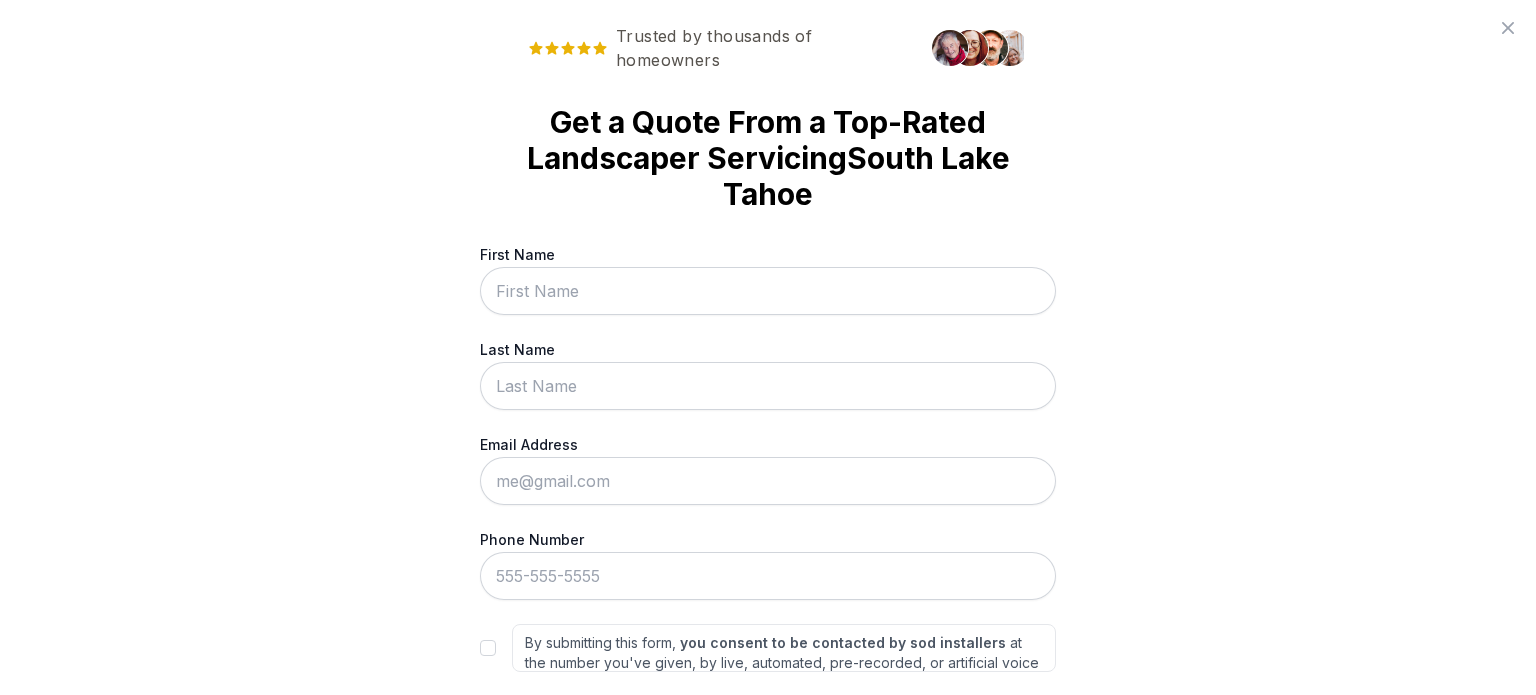 scroll, scrollTop: 124, scrollLeft: 0, axis: vertical 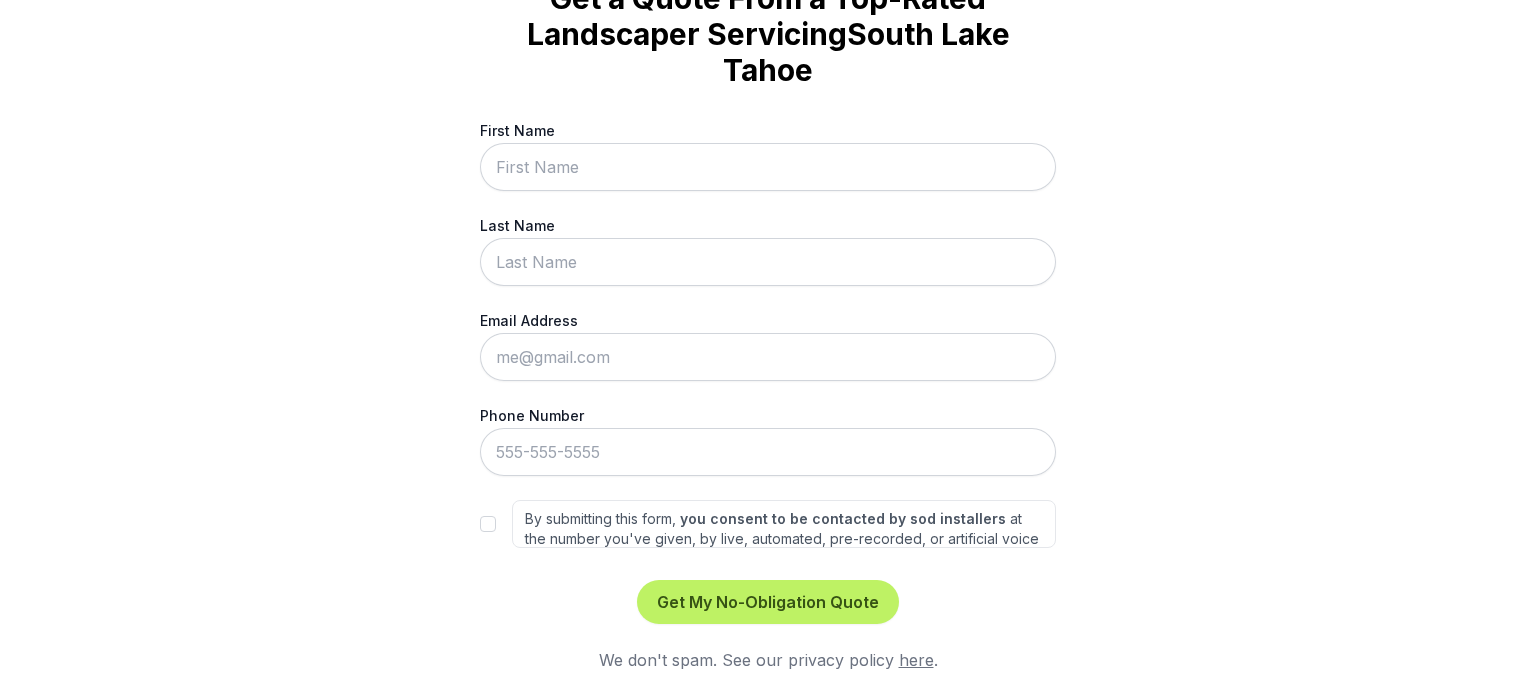 click on "here" at bounding box center (916, 660) 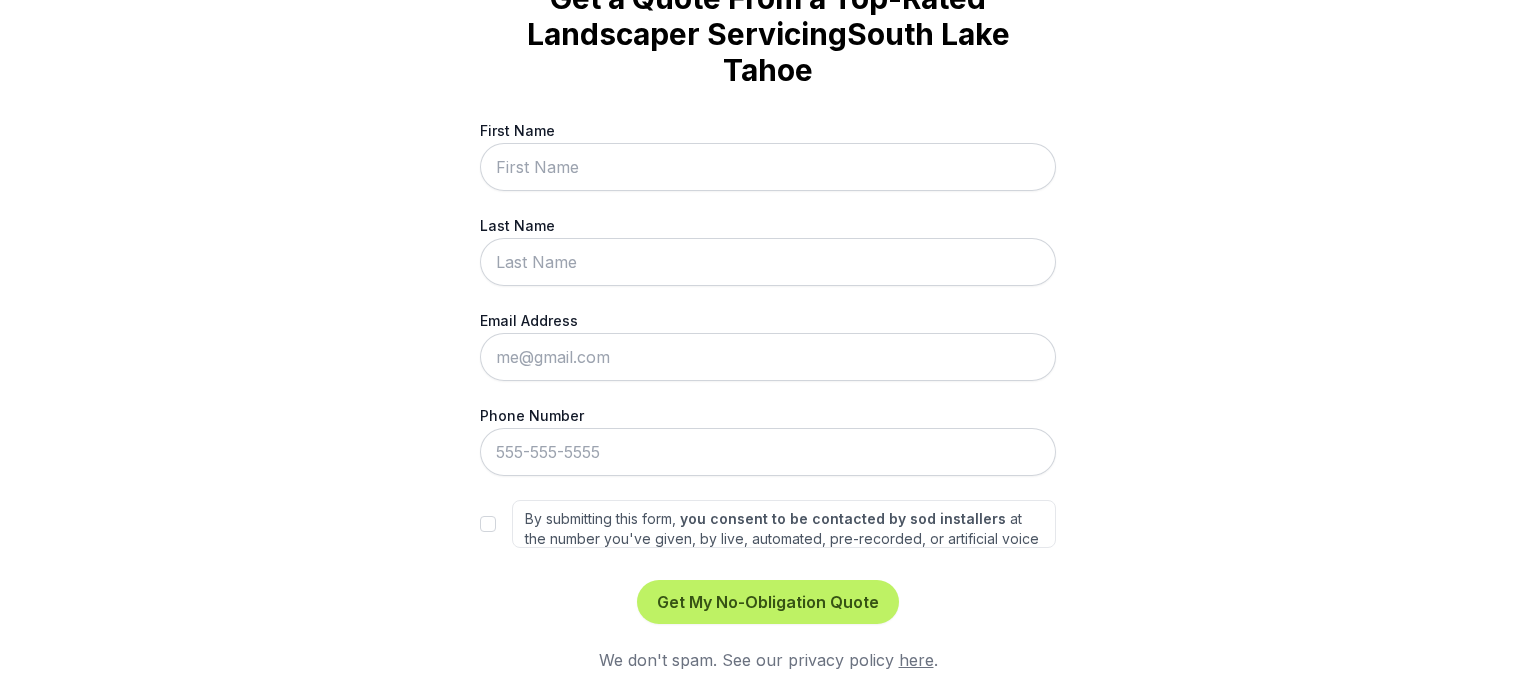 scroll, scrollTop: 0, scrollLeft: 0, axis: both 